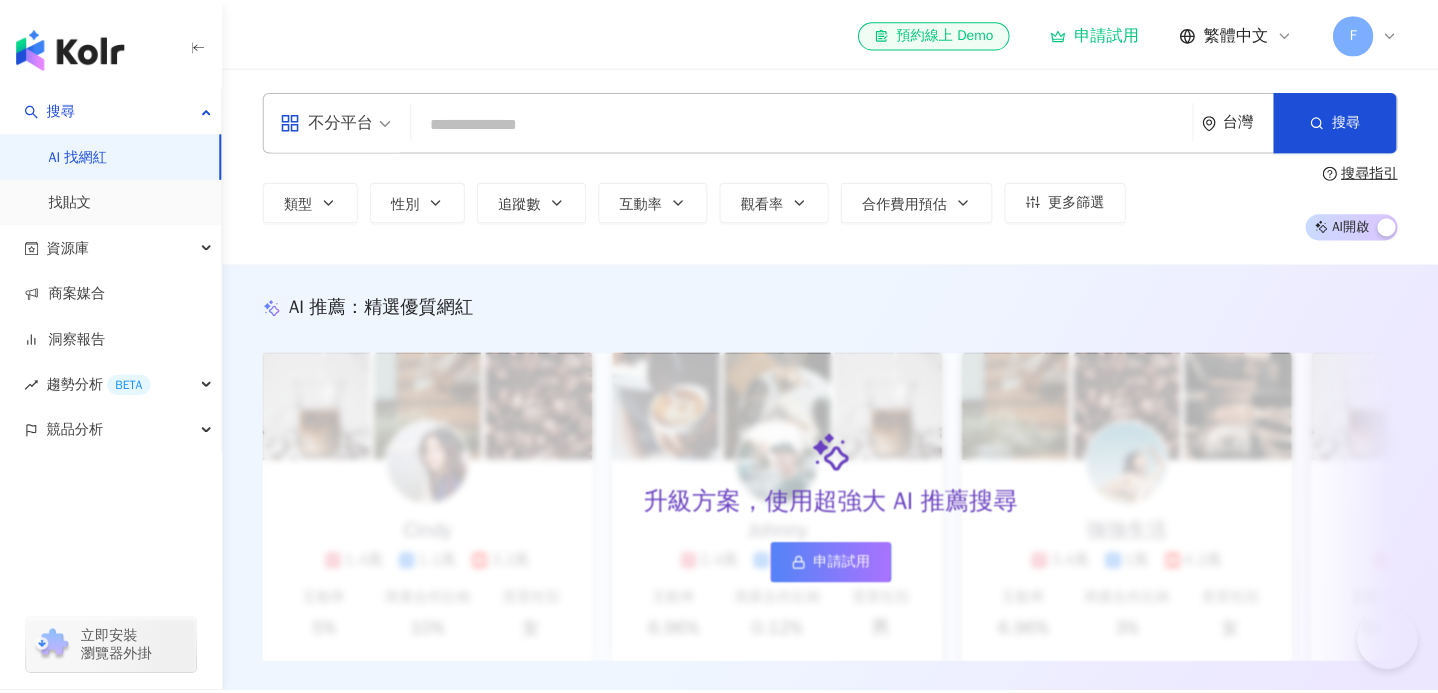 scroll, scrollTop: 0, scrollLeft: 0, axis: both 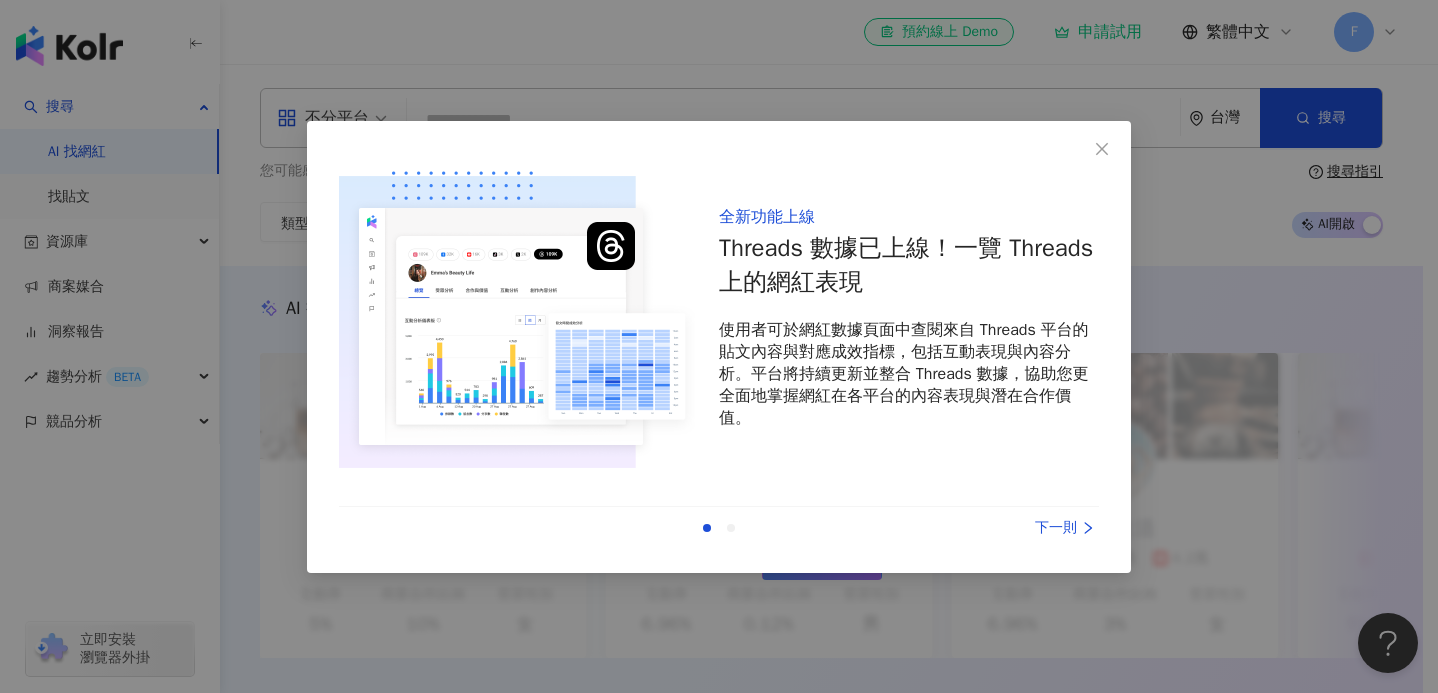 drag, startPoint x: 1111, startPoint y: 143, endPoint x: 1331, endPoint y: 129, distance: 220.445 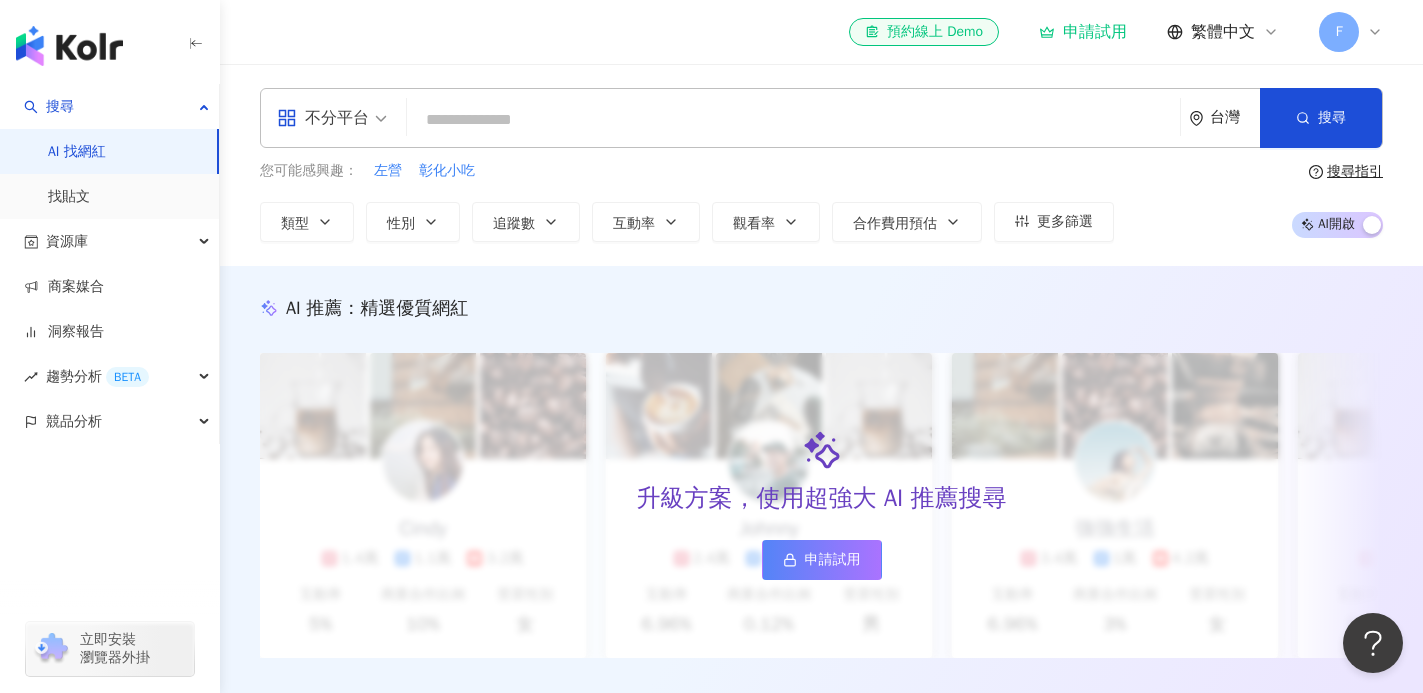 click at bounding box center (793, 120) 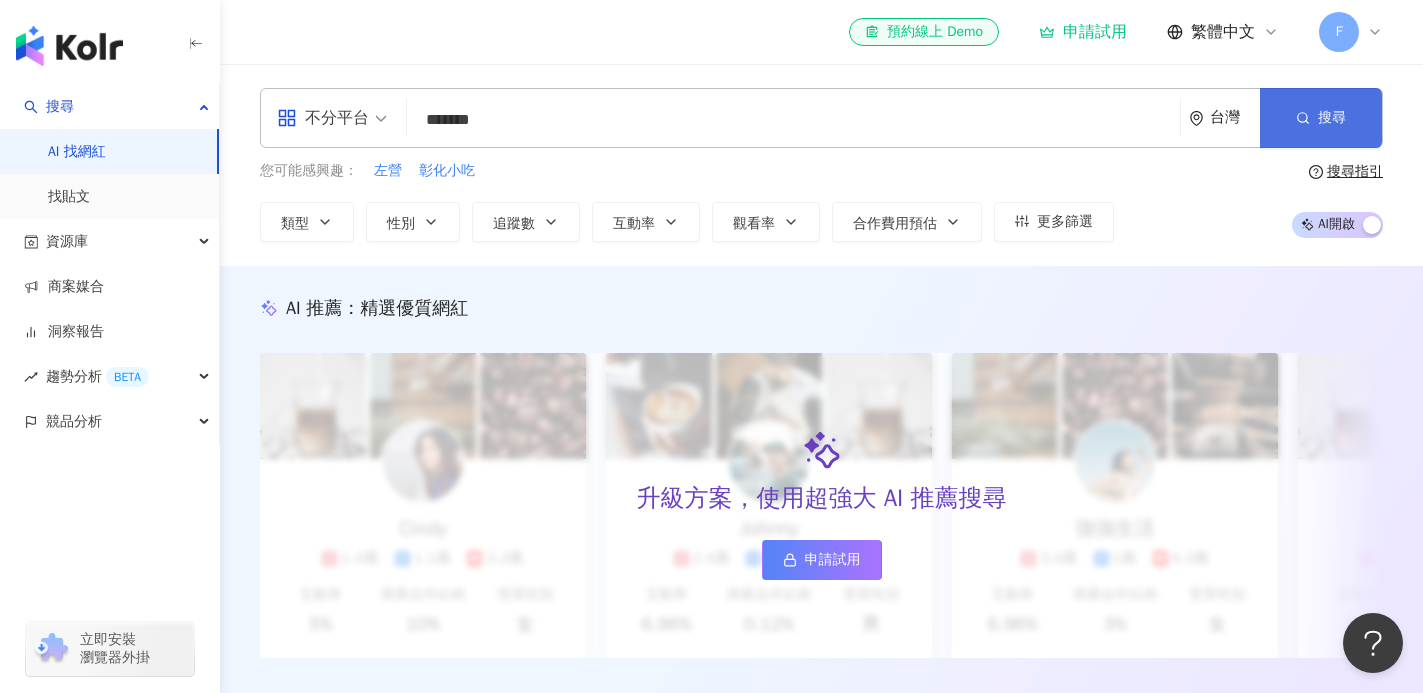 drag, startPoint x: 1302, startPoint y: 107, endPoint x: 1292, endPoint y: 104, distance: 10.440307 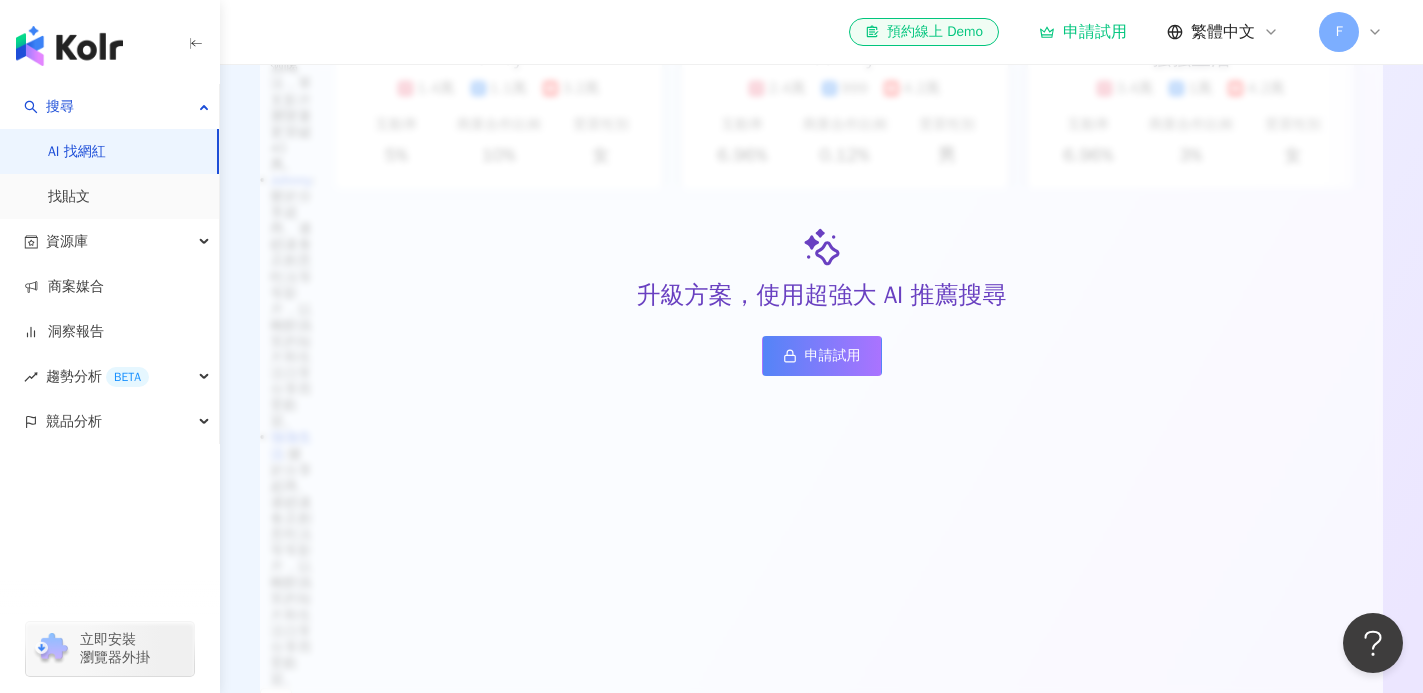 scroll, scrollTop: 561, scrollLeft: 0, axis: vertical 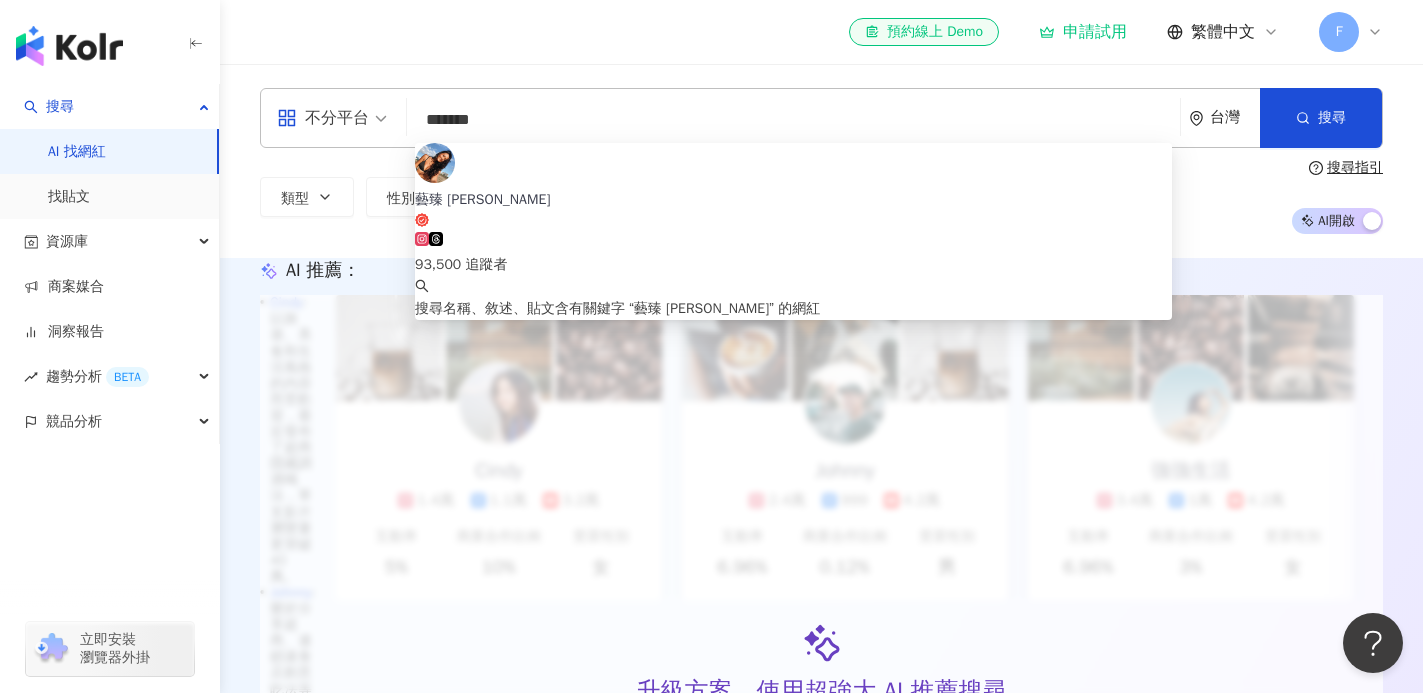 drag, startPoint x: 470, startPoint y: 120, endPoint x: 422, endPoint y: 124, distance: 48.166378 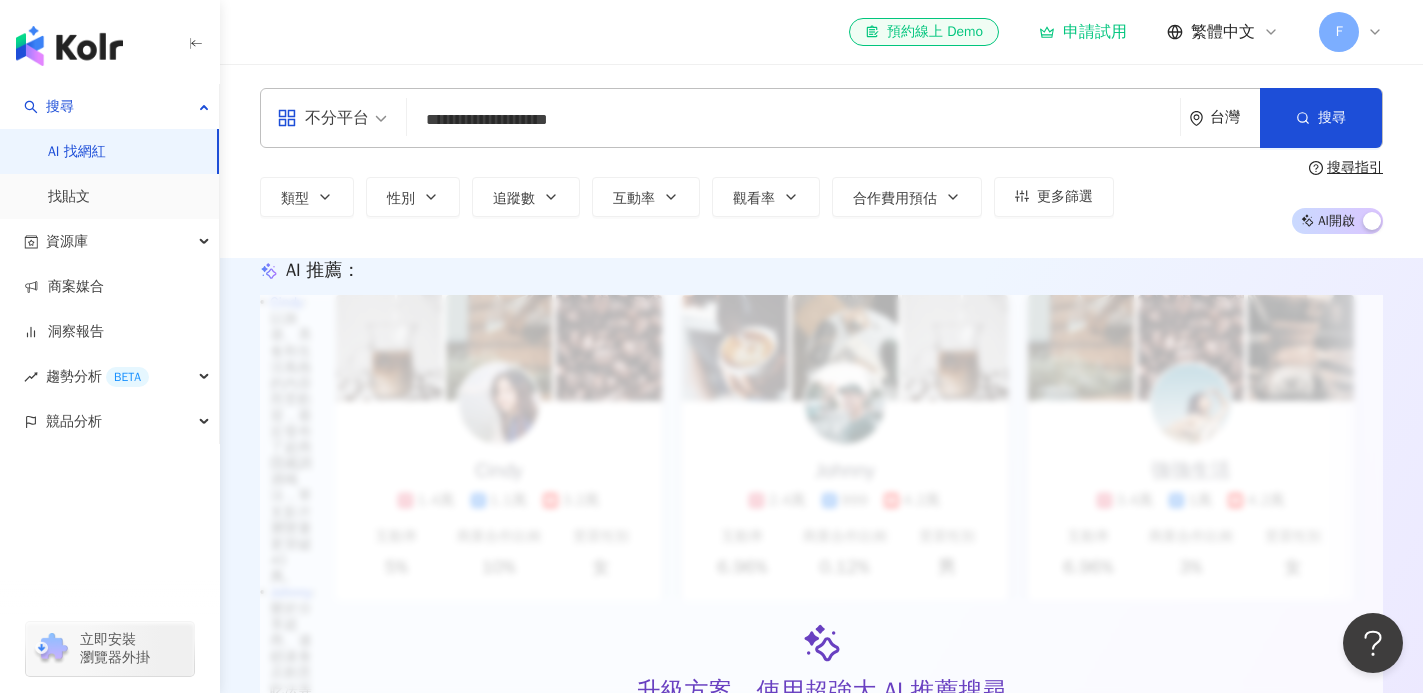 type on "**********" 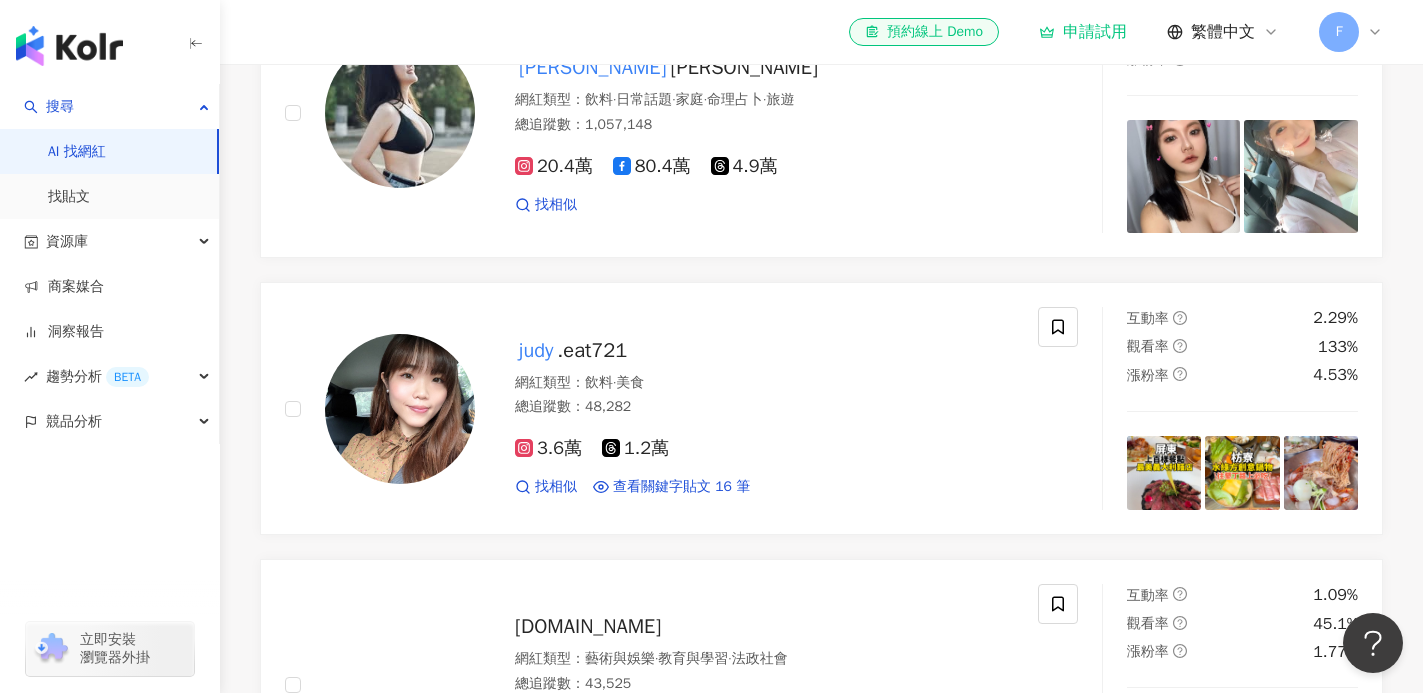 scroll, scrollTop: 1470, scrollLeft: 0, axis: vertical 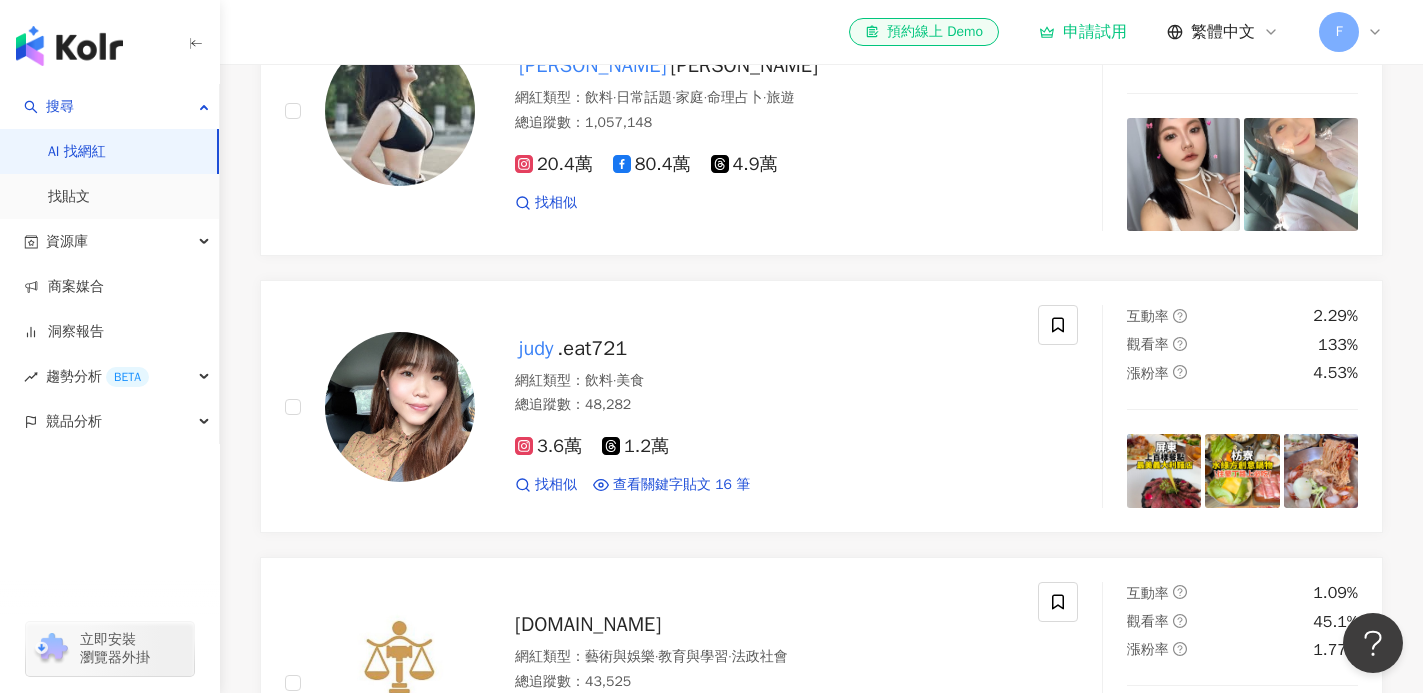 click on "回報建立" at bounding box center (864, 890) 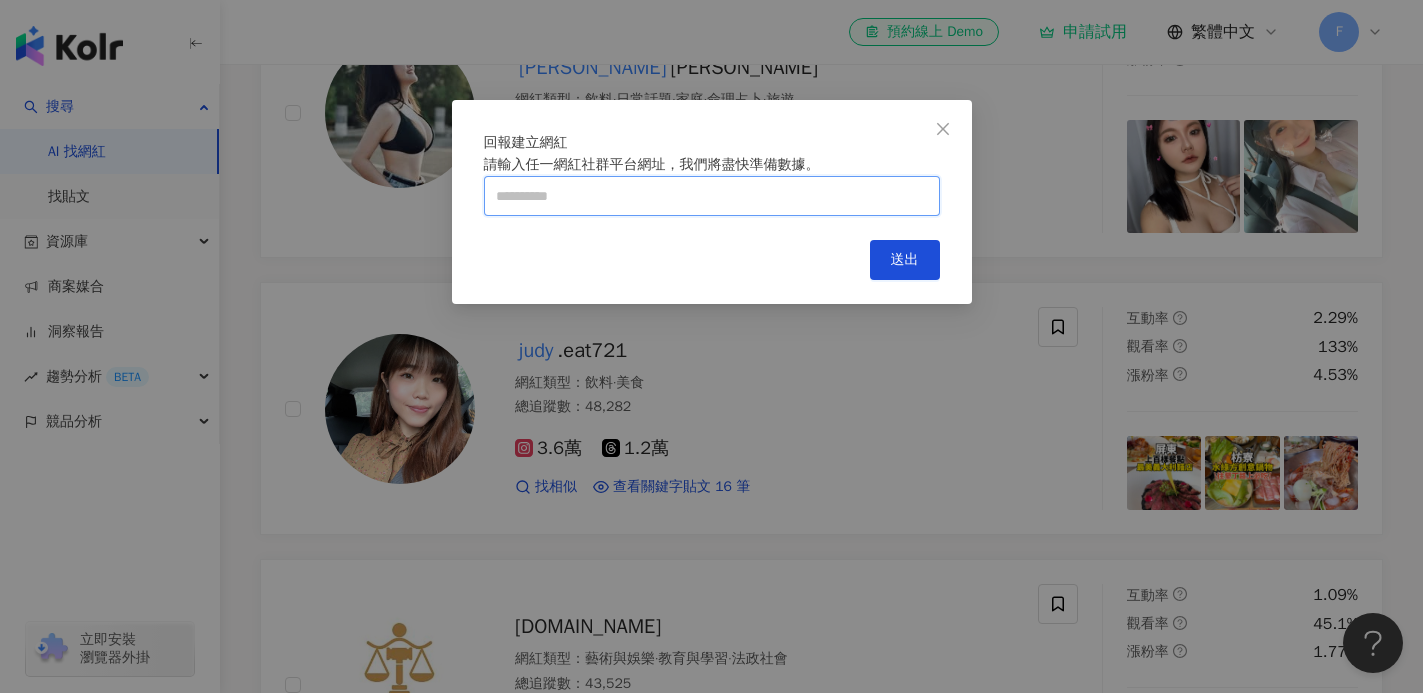 click at bounding box center [712, 196] 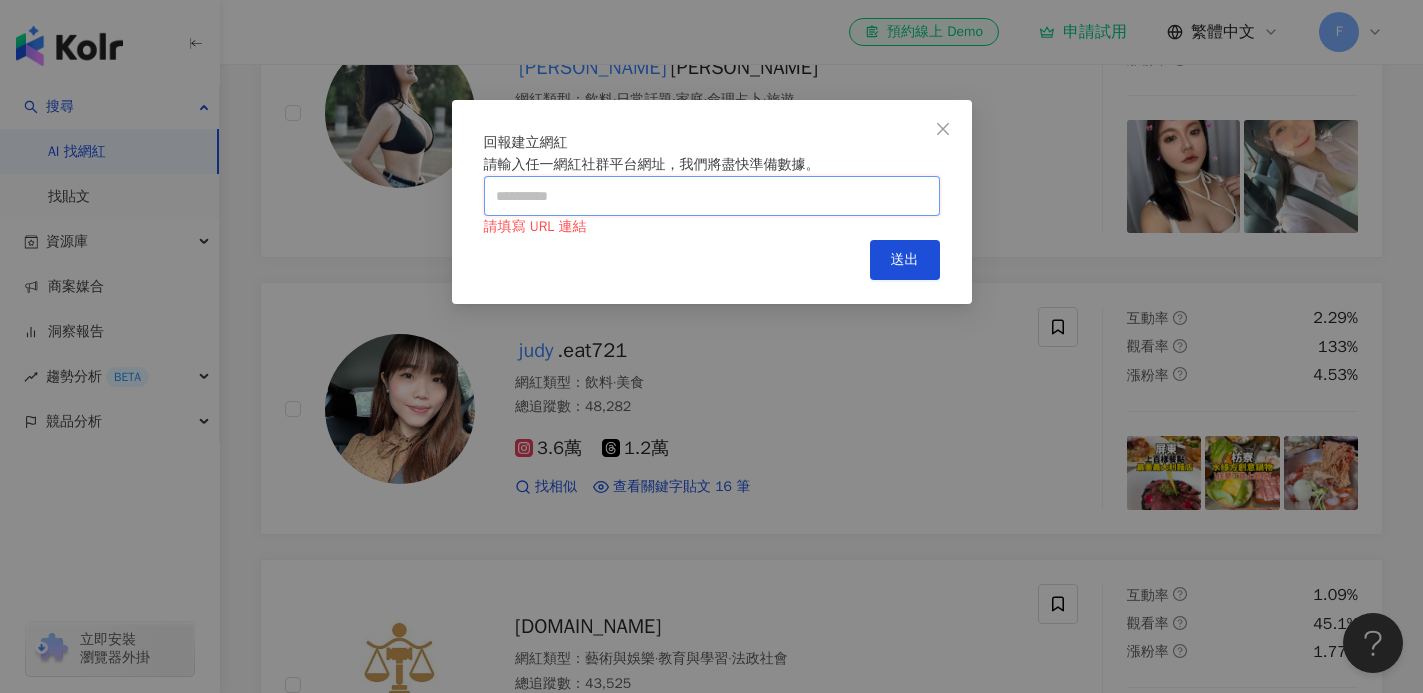 click at bounding box center [712, 196] 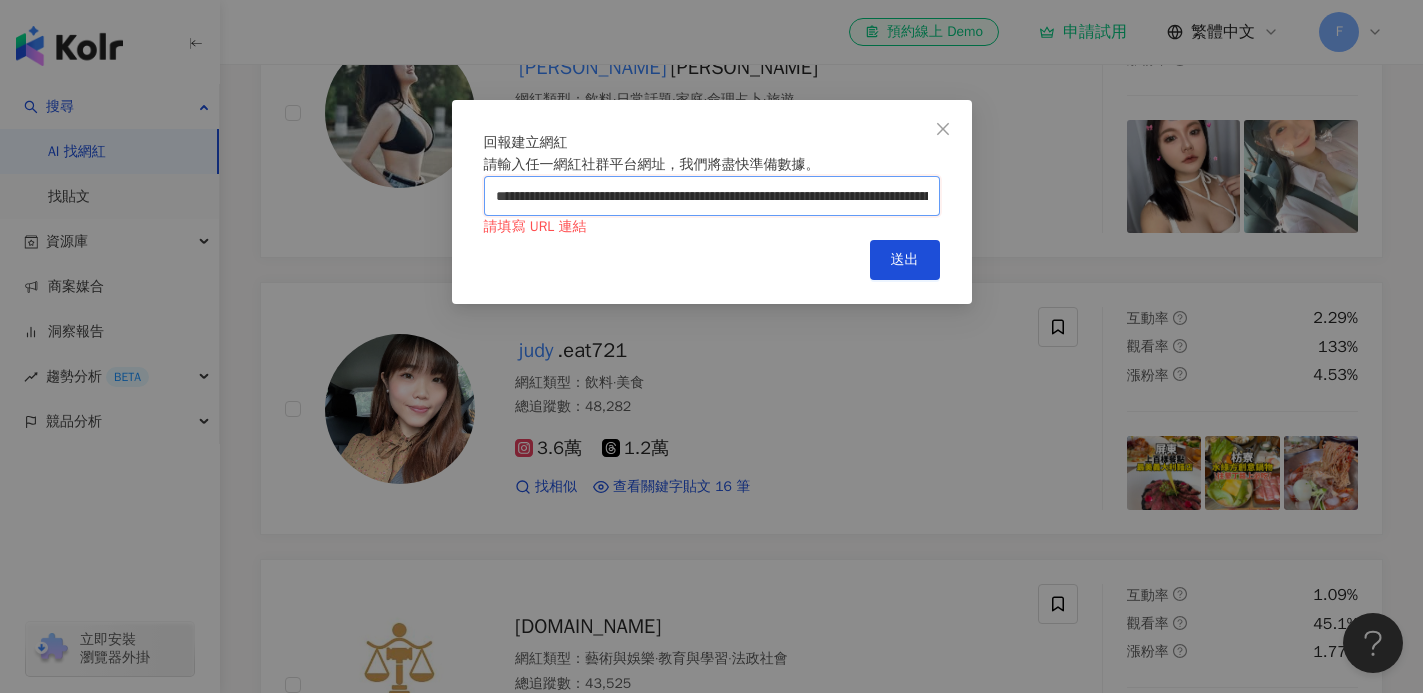 scroll, scrollTop: 0, scrollLeft: 313, axis: horizontal 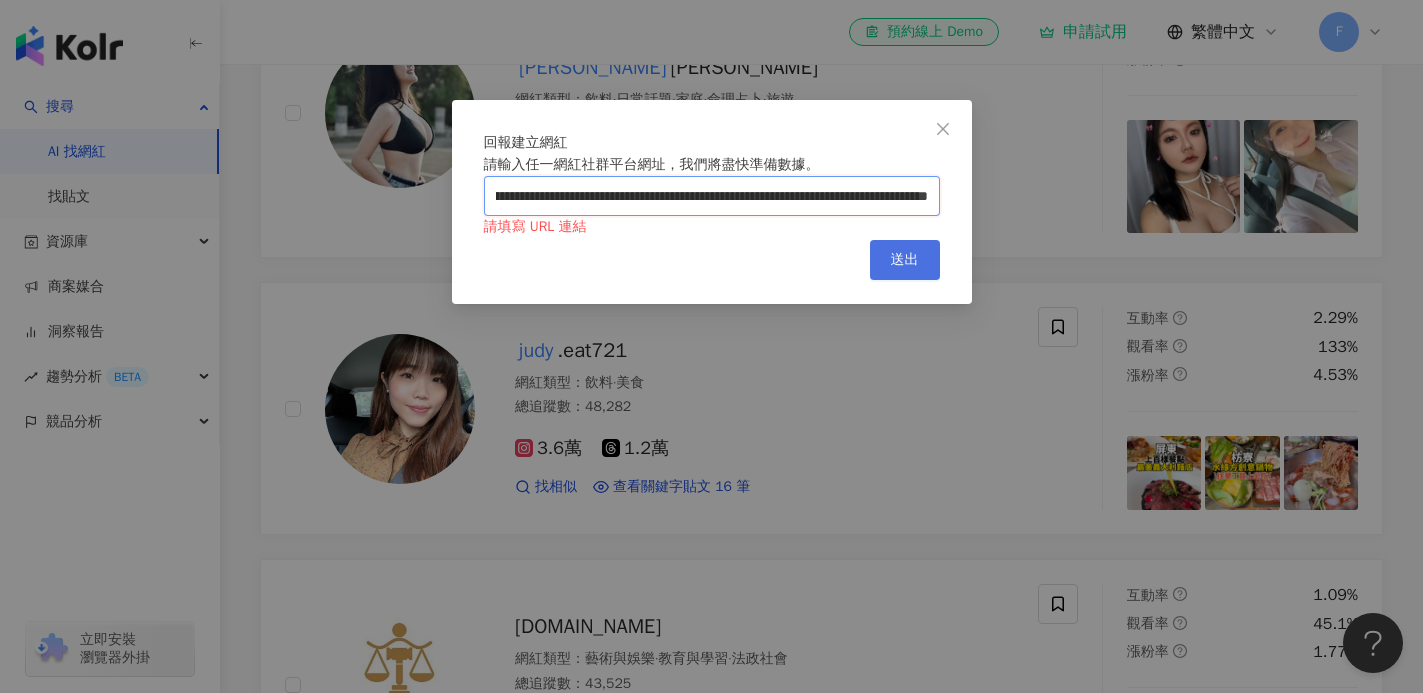 type on "**********" 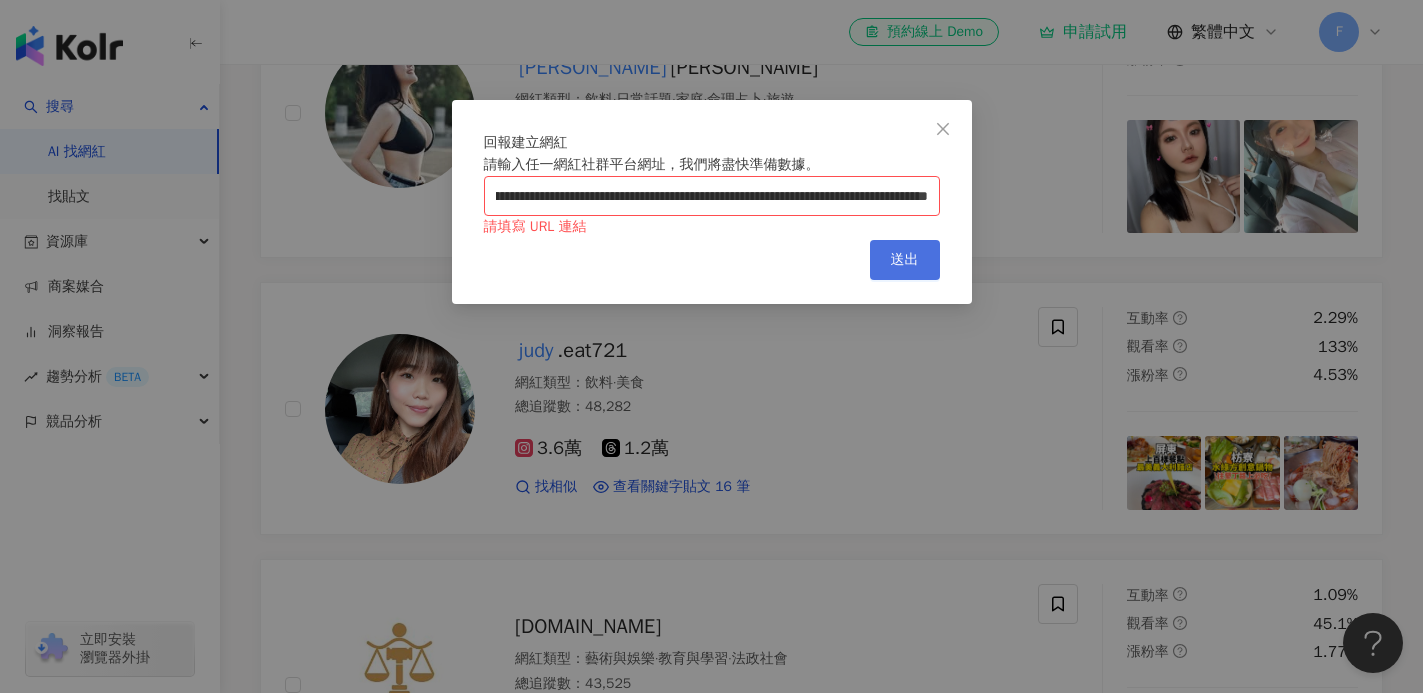click on "送出" at bounding box center (905, 260) 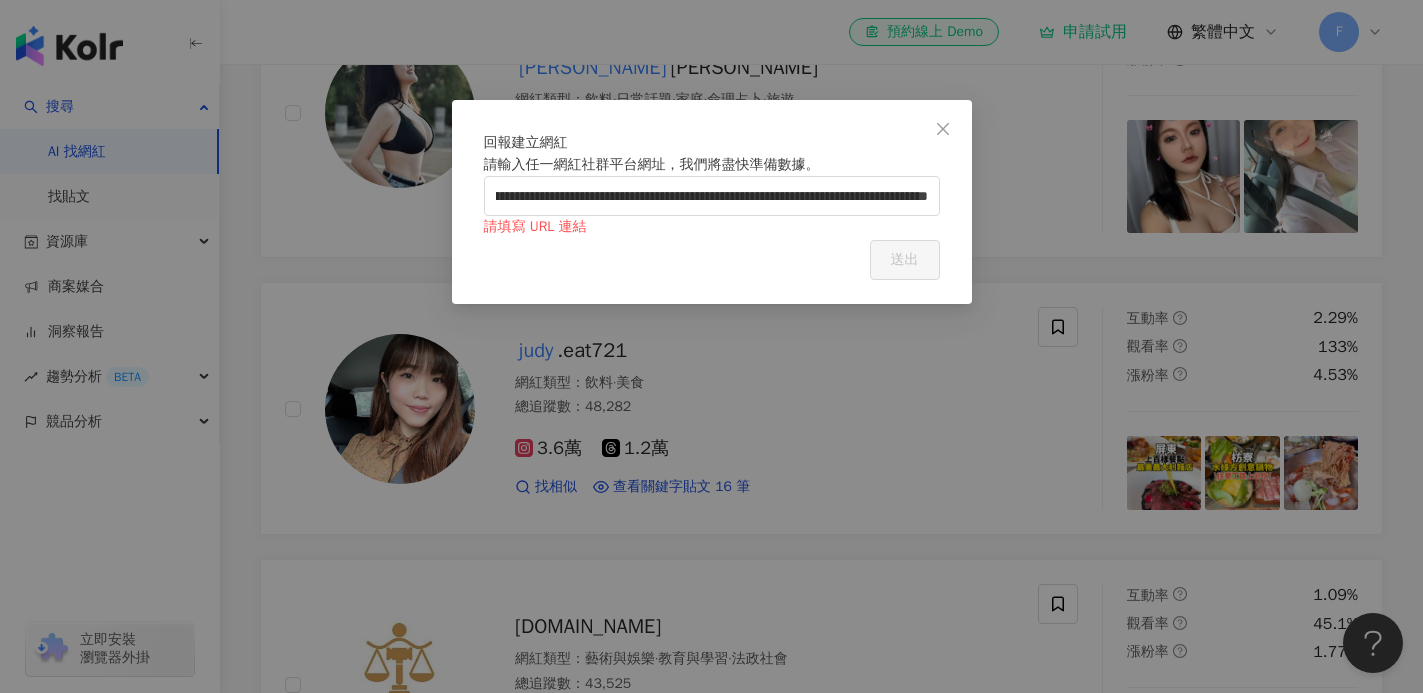 scroll, scrollTop: 0, scrollLeft: 0, axis: both 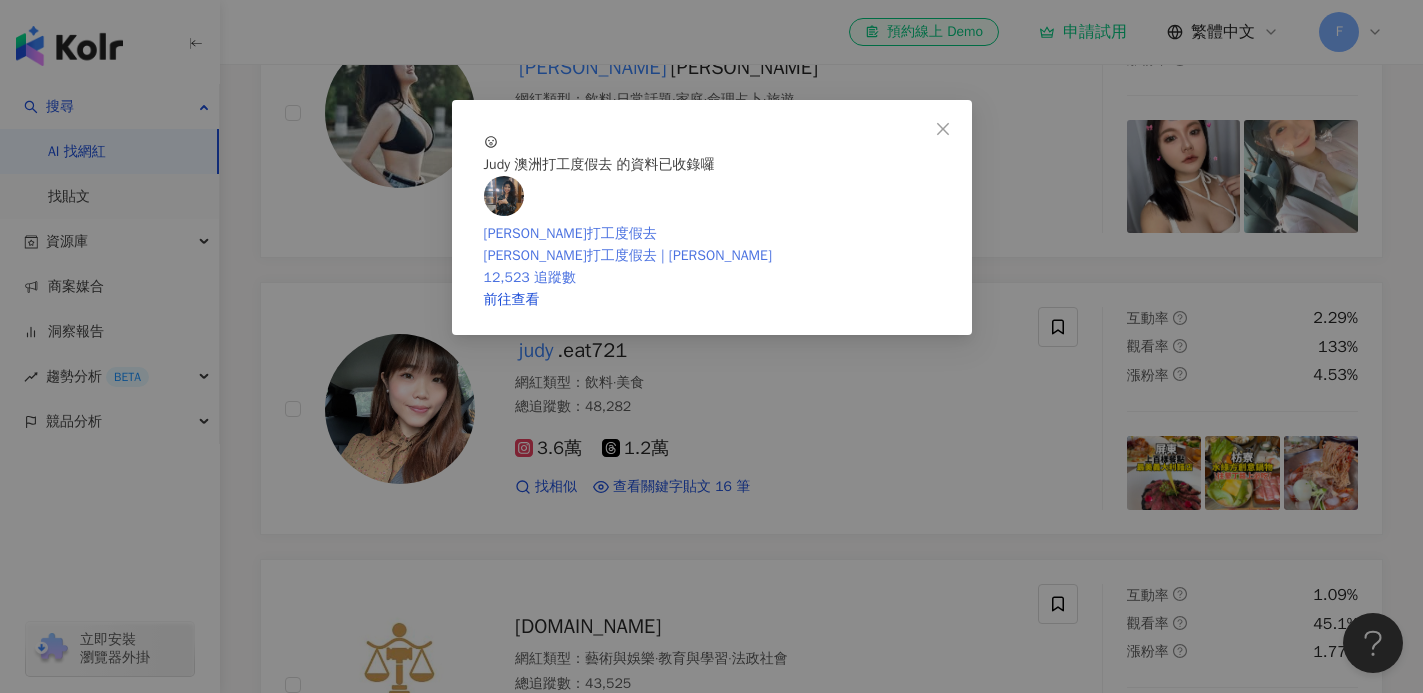 click on "Judy 澳洲打工度假去 | Judy" at bounding box center [712, 256] 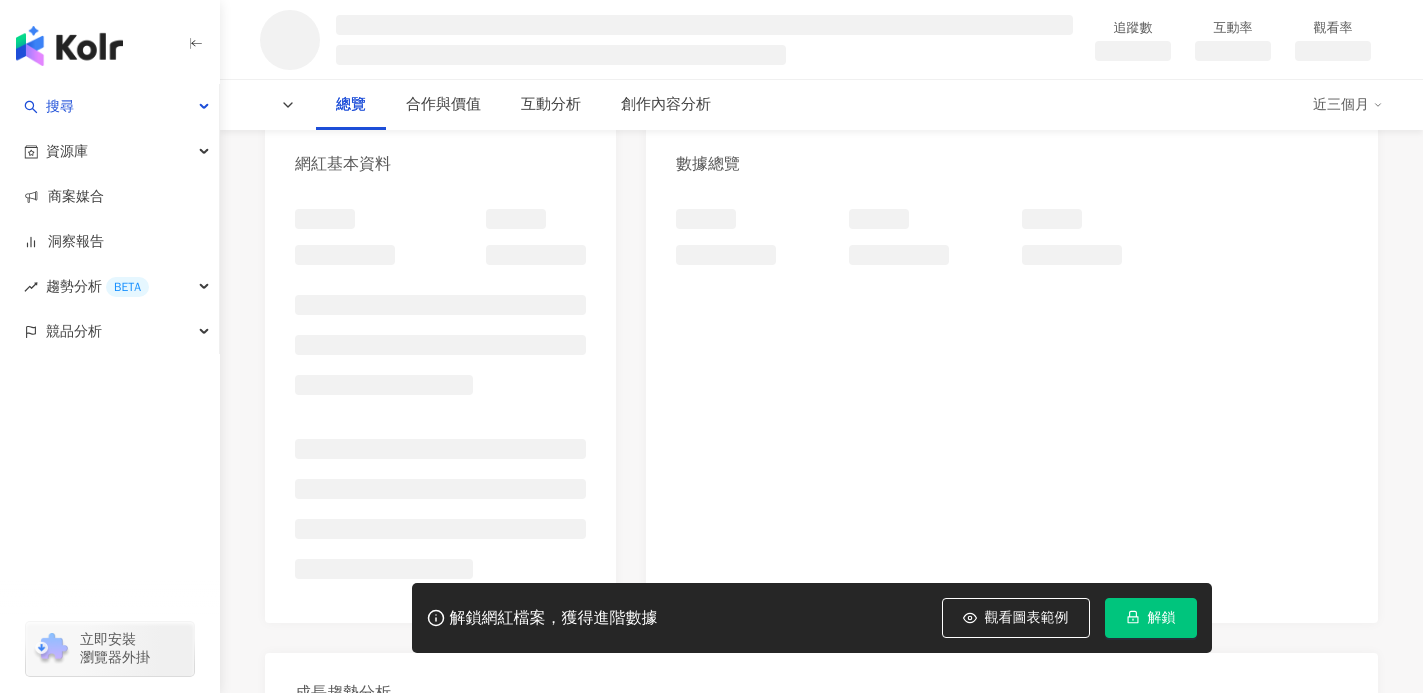 scroll, scrollTop: 491, scrollLeft: 0, axis: vertical 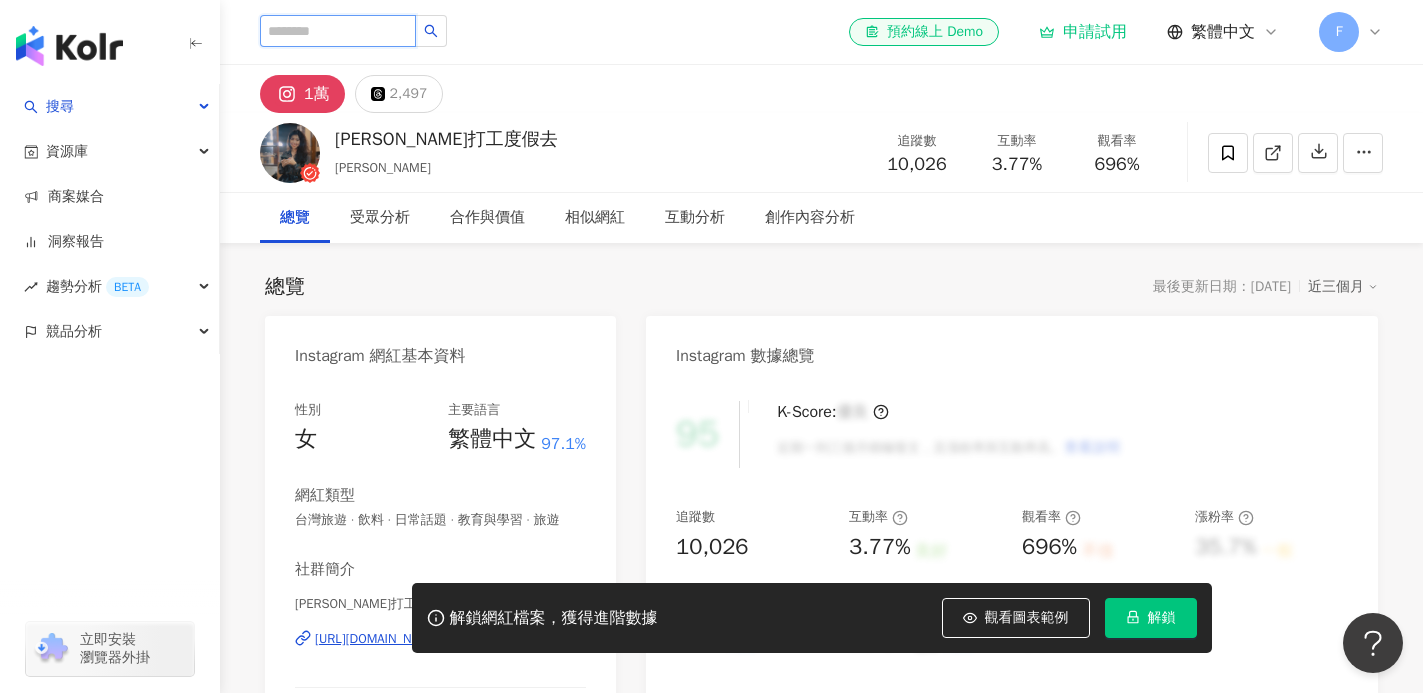click at bounding box center [338, 31] 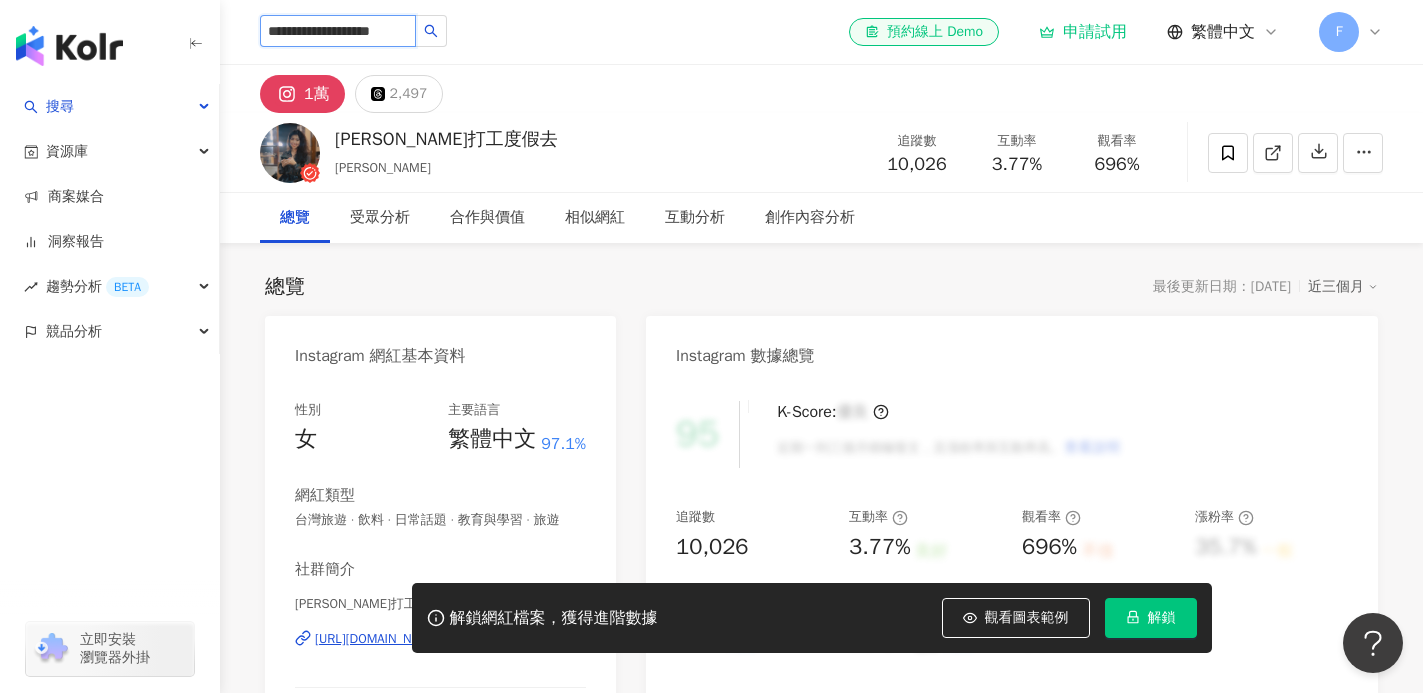 scroll, scrollTop: 0, scrollLeft: 98, axis: horizontal 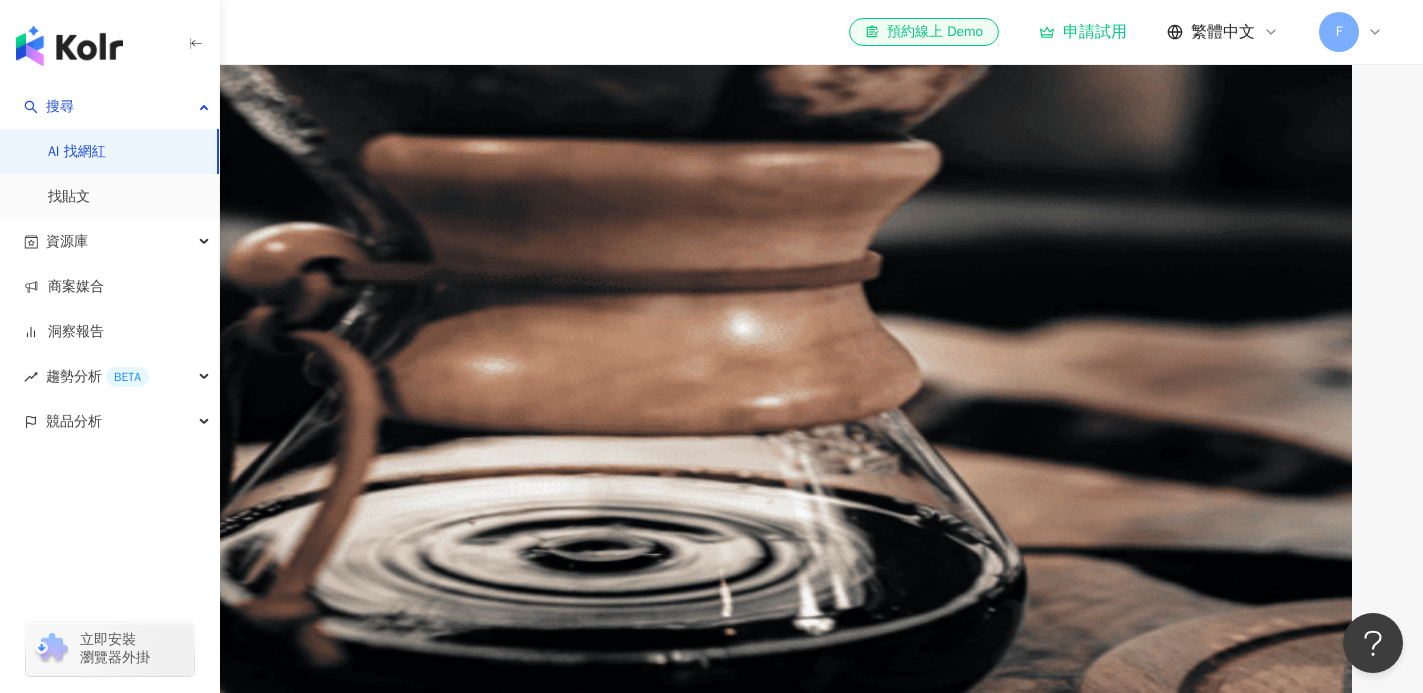 click 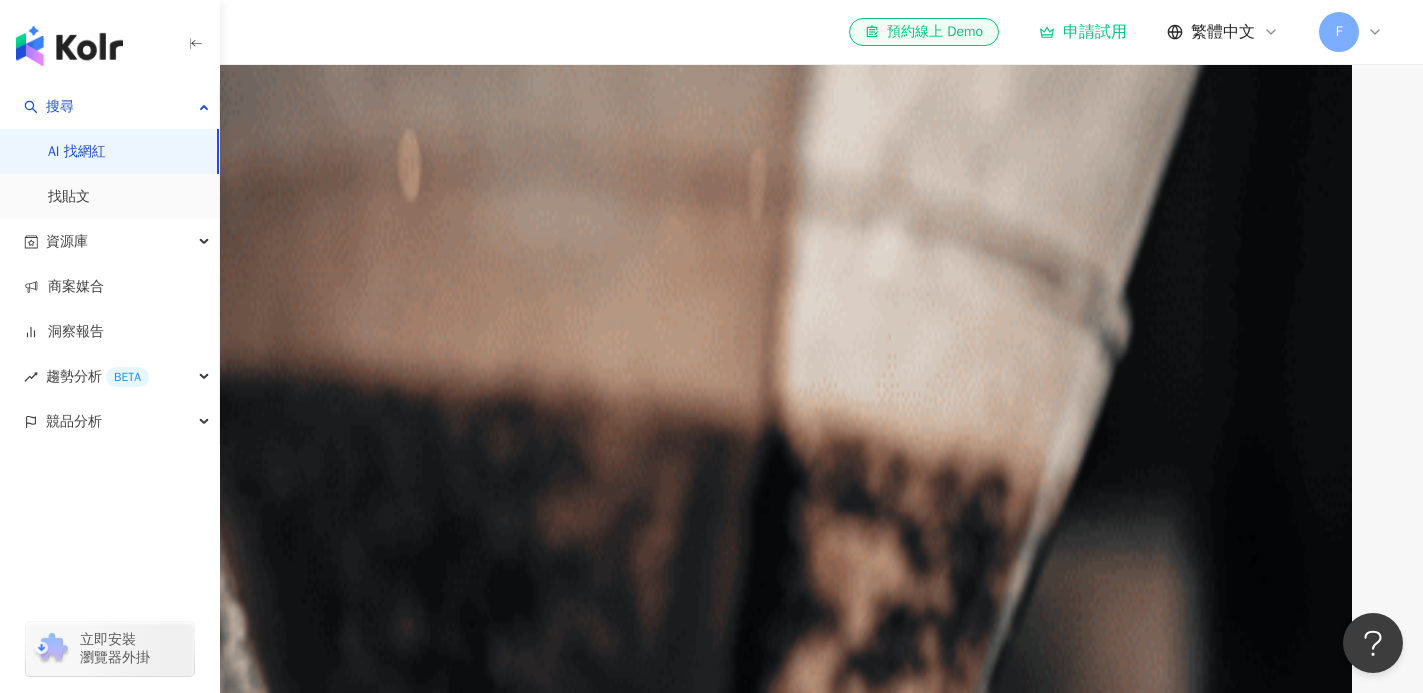 click on "**********" at bounding box center (322, -588) 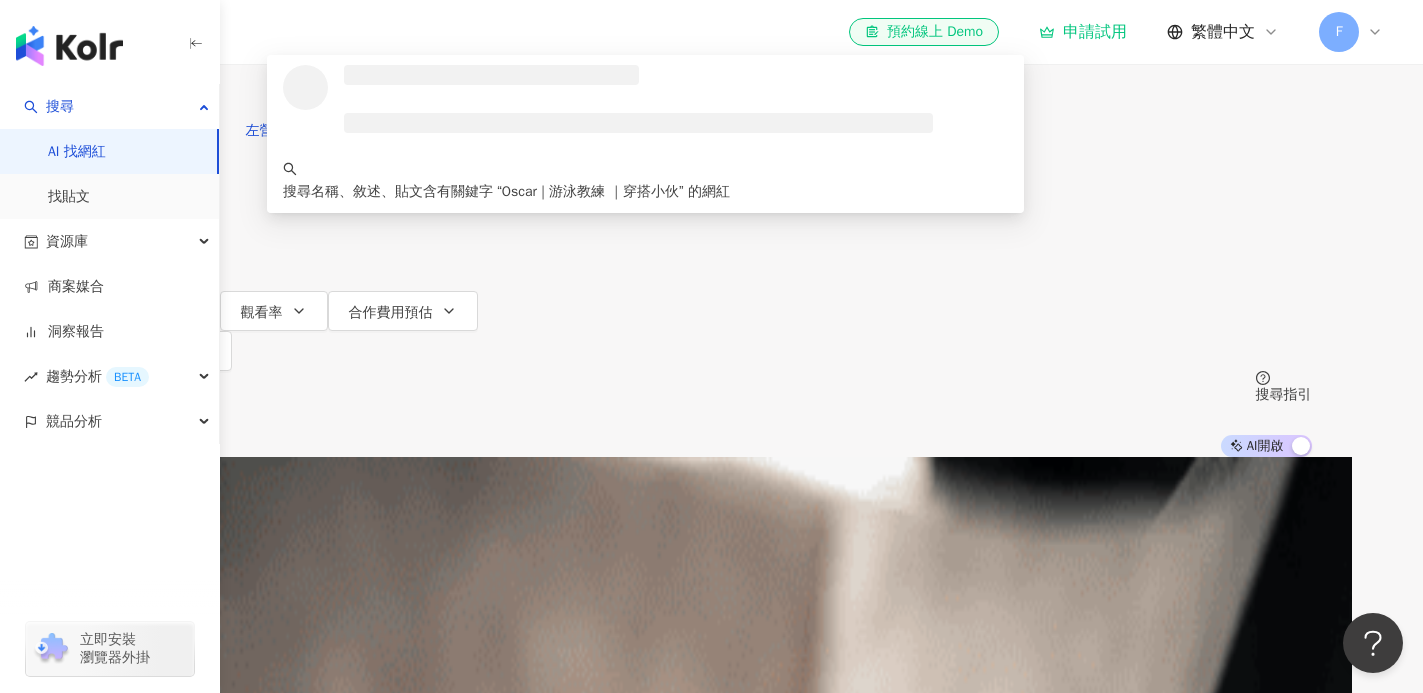 type on "**********" 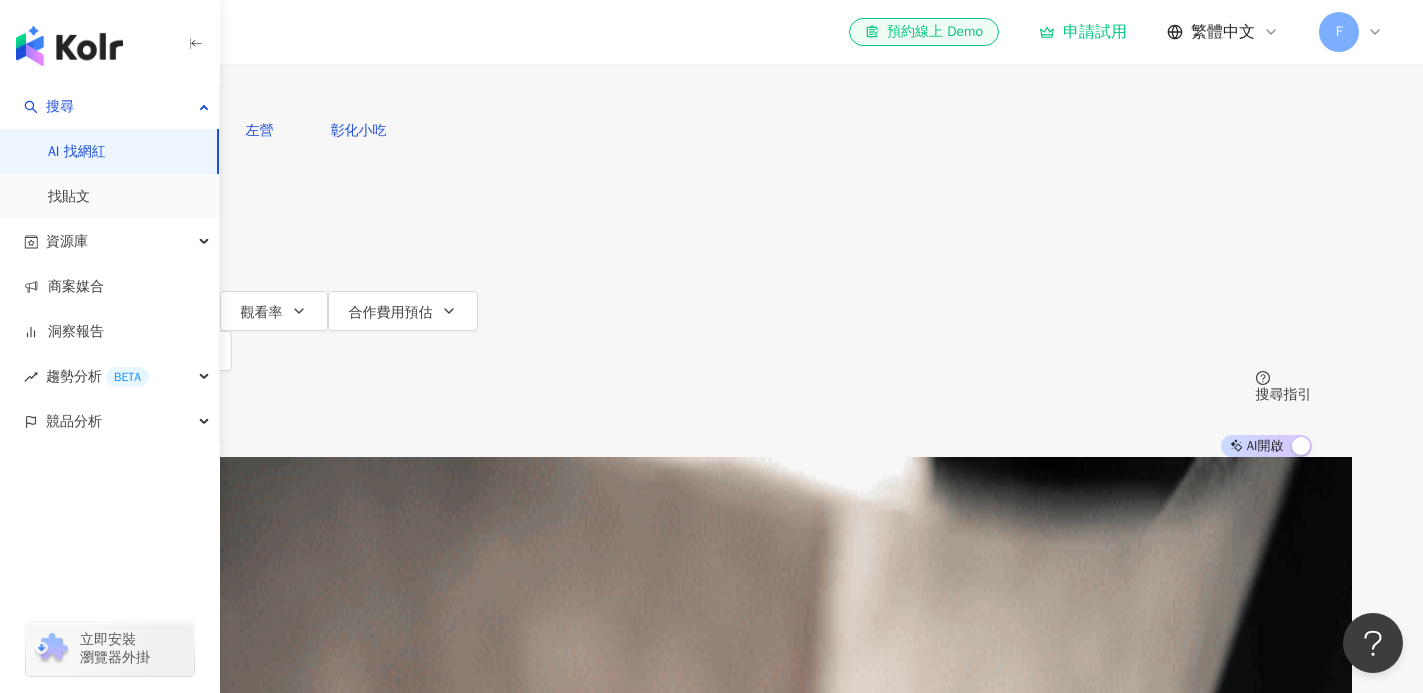 click 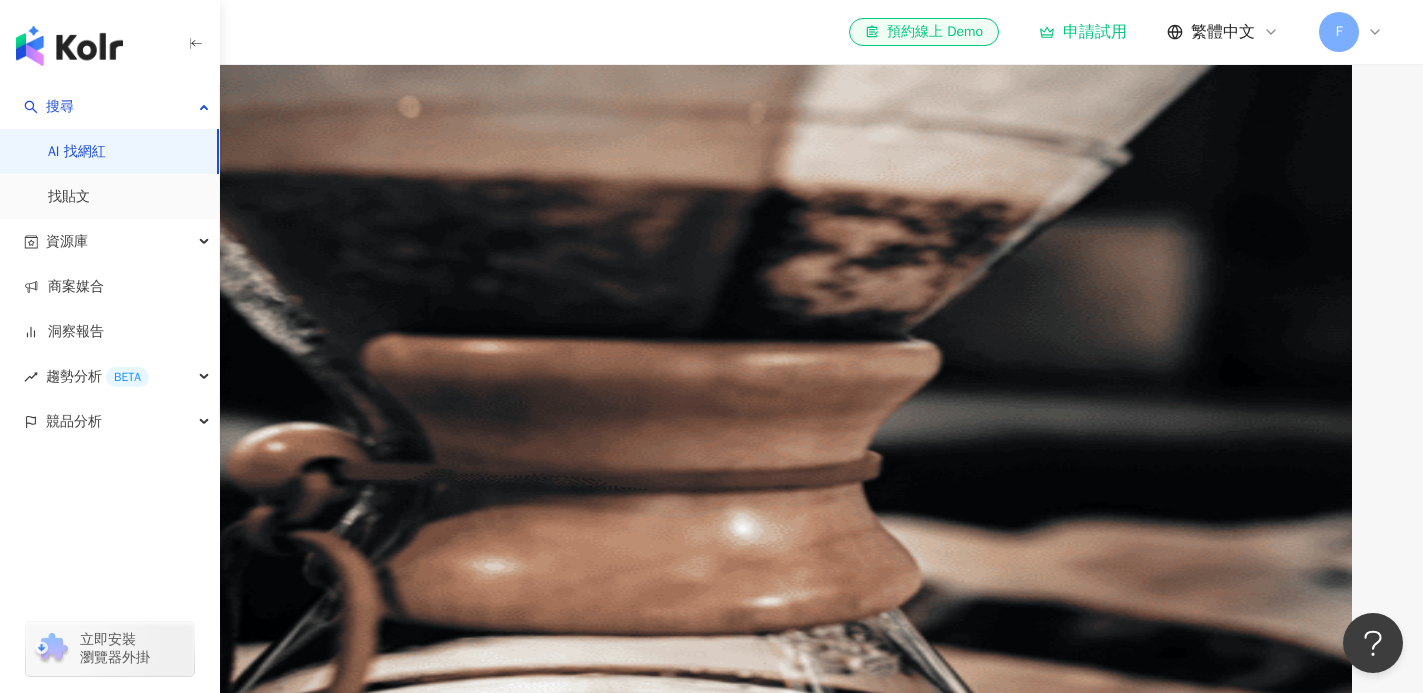 scroll, scrollTop: 558, scrollLeft: 0, axis: vertical 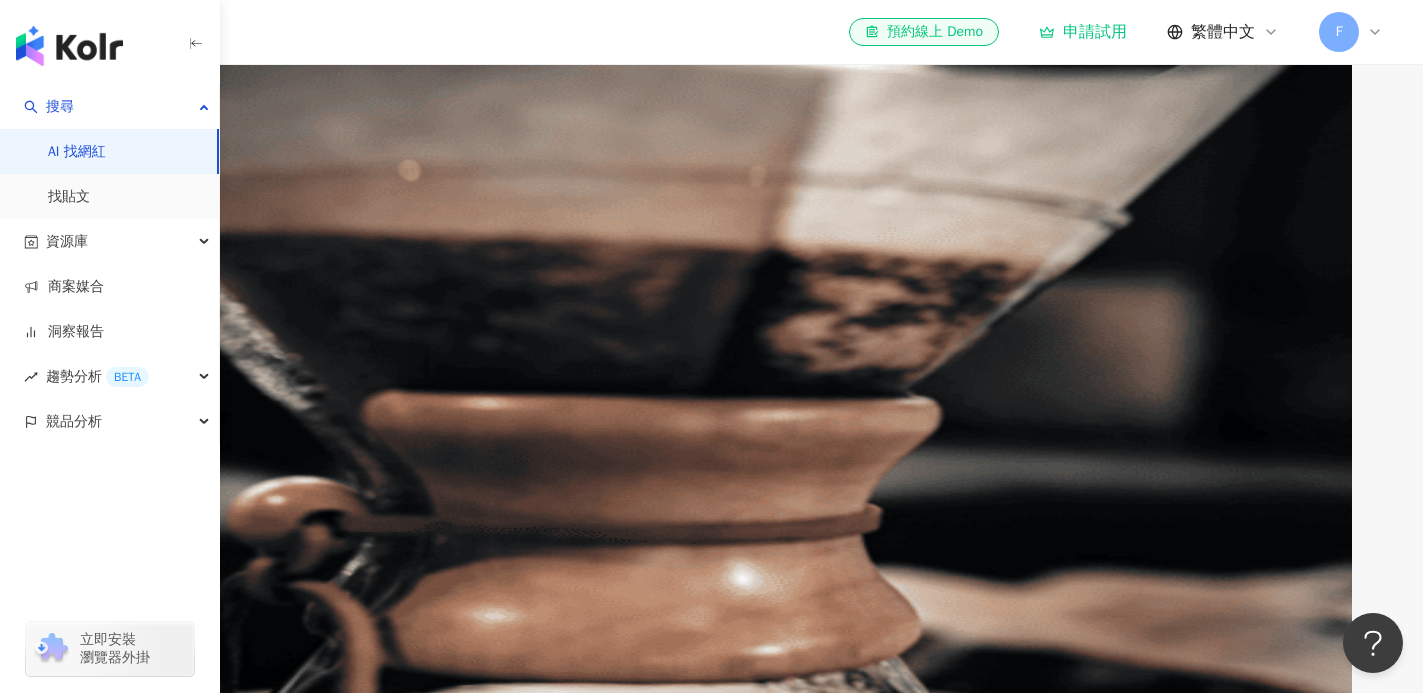 click 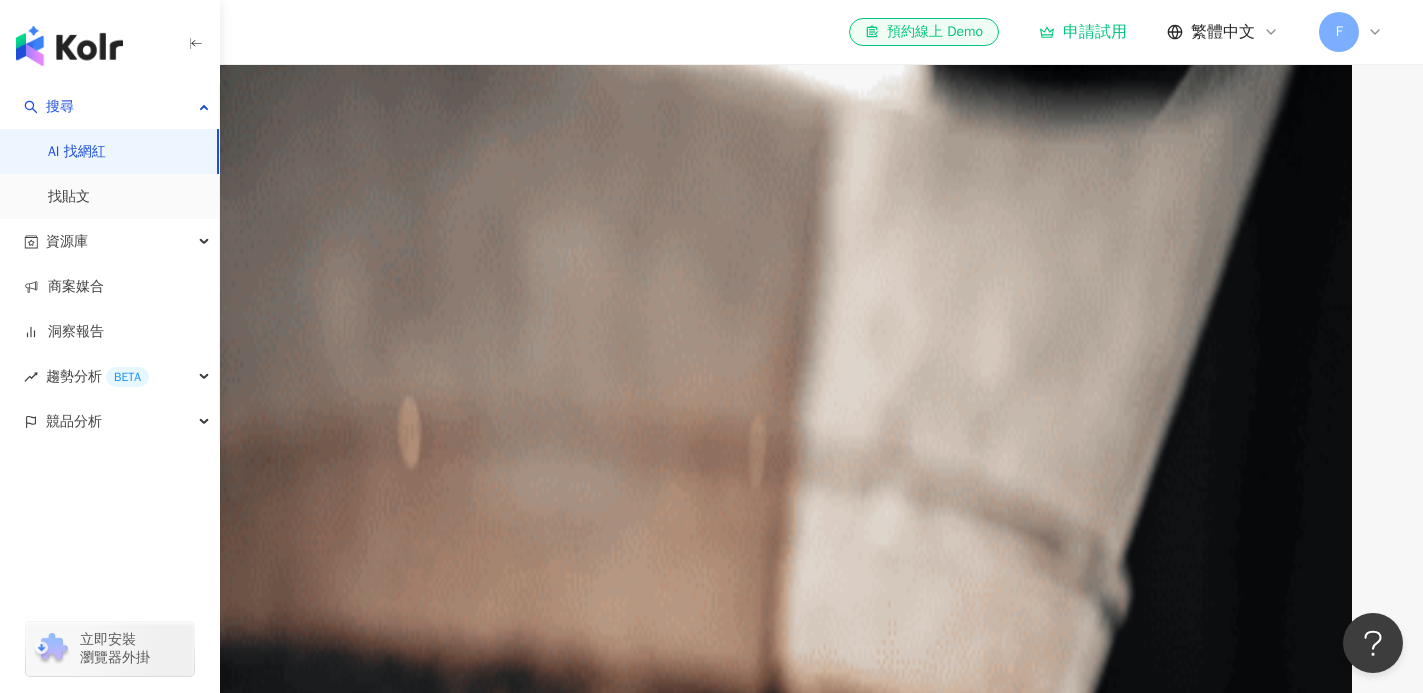 scroll, scrollTop: 0, scrollLeft: 0, axis: both 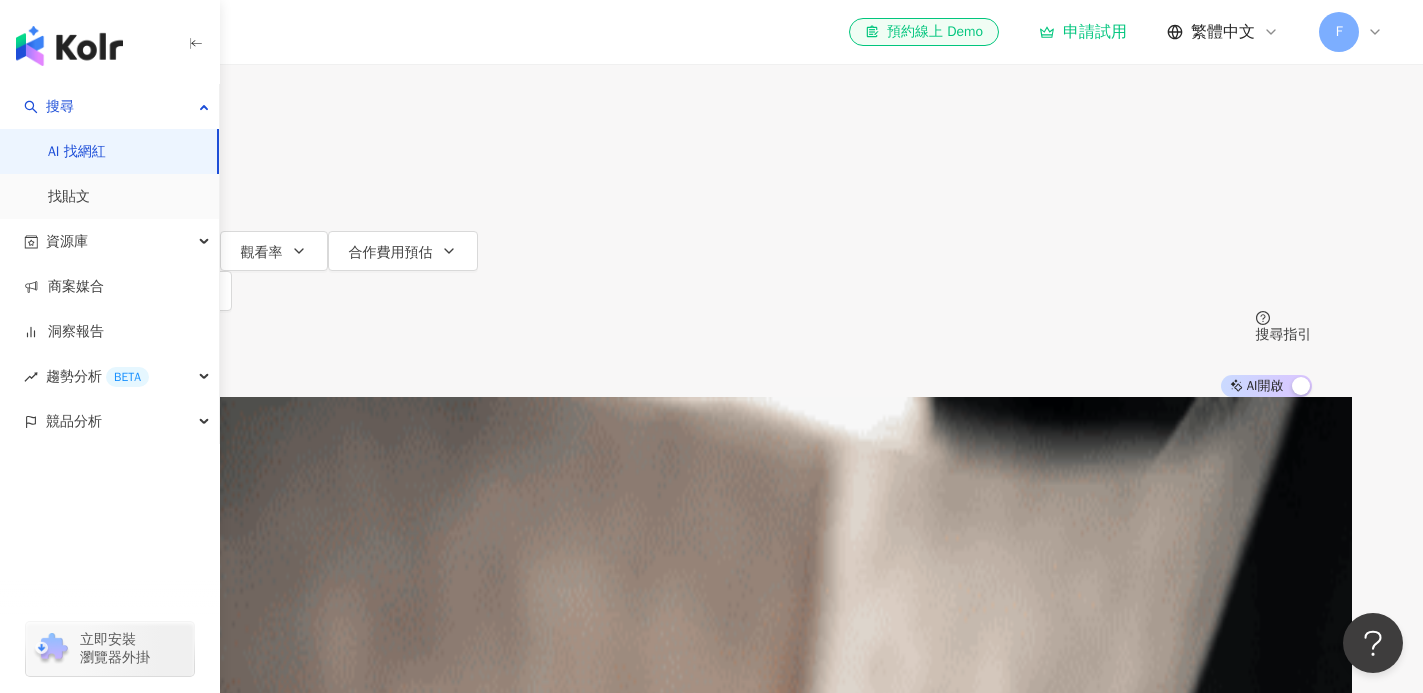 click at bounding box center [322, 19] 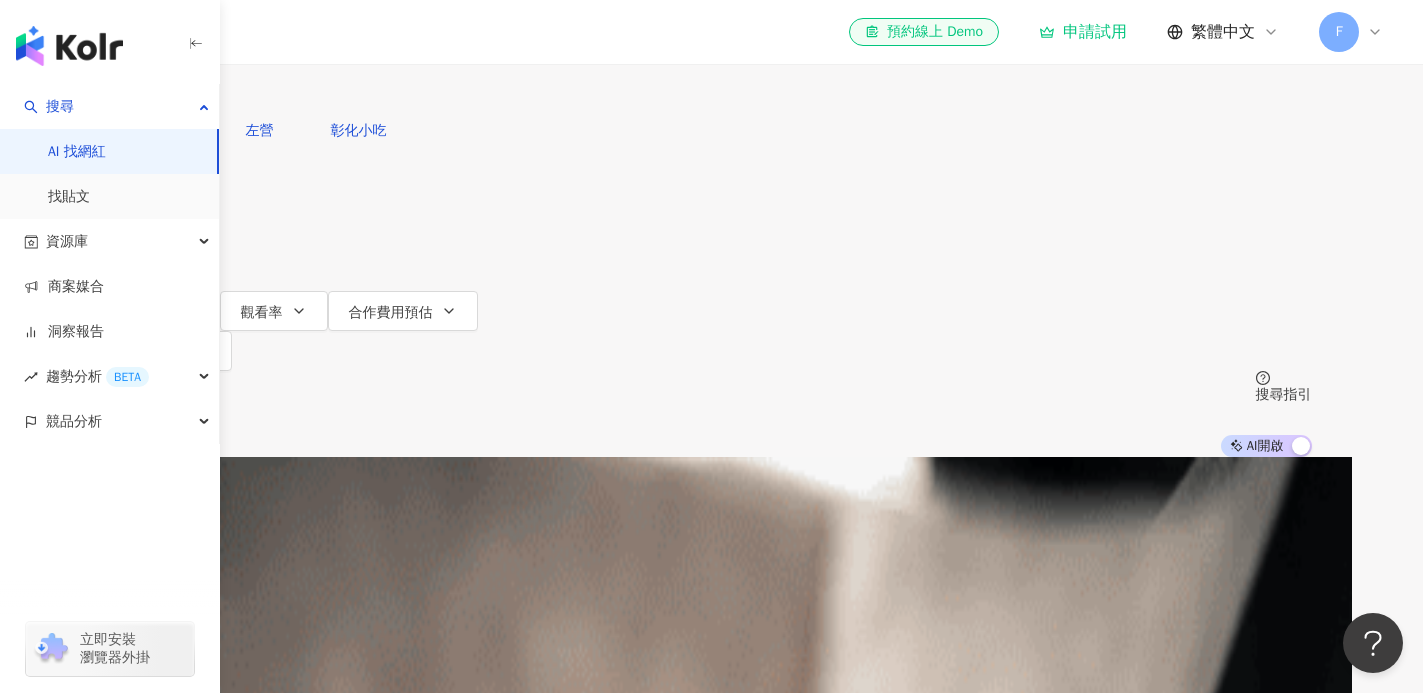 paste on "***" 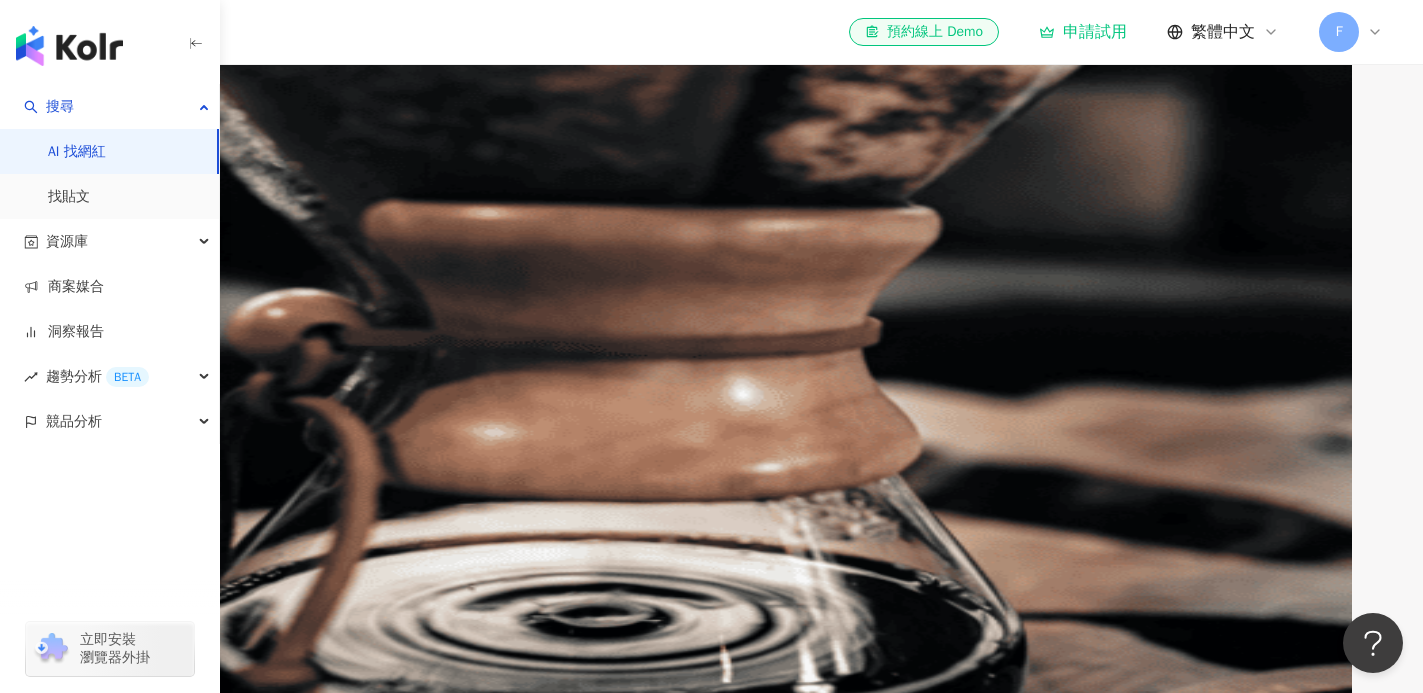 scroll, scrollTop: 537, scrollLeft: 0, axis: vertical 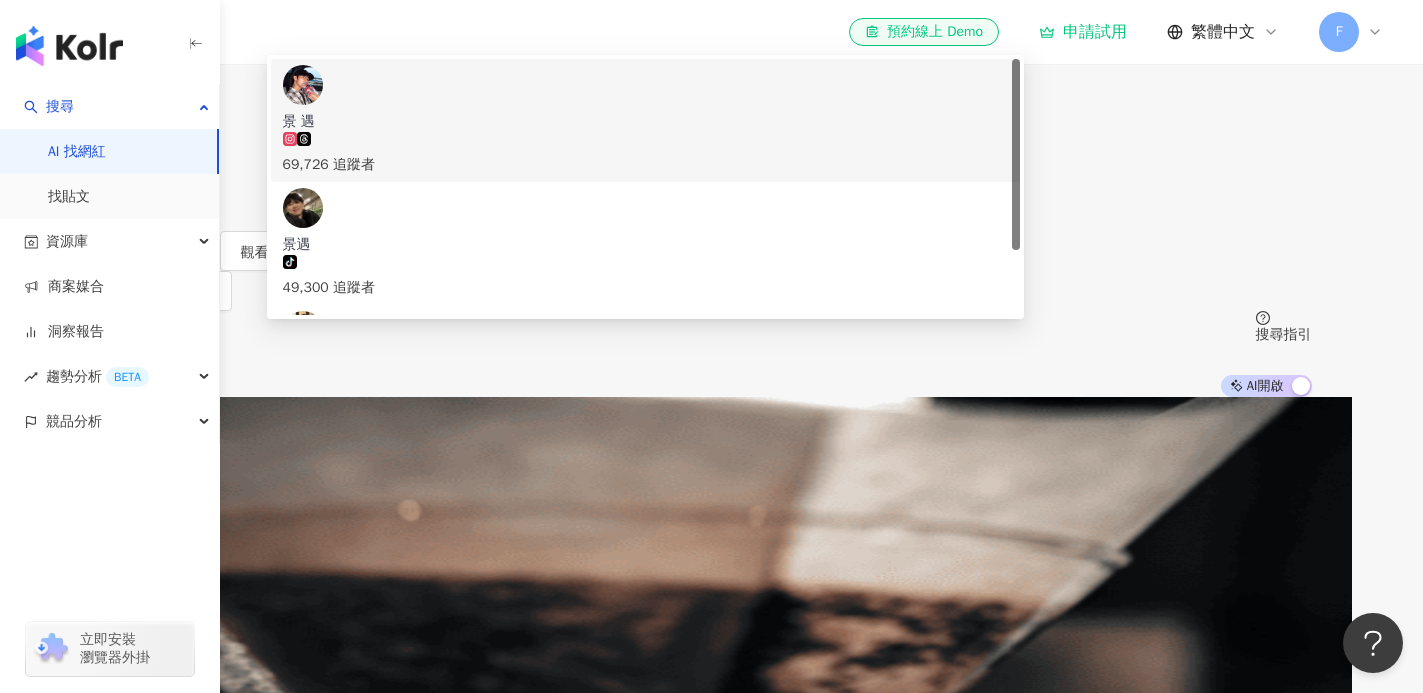 drag, startPoint x: 484, startPoint y: 120, endPoint x: 422, endPoint y: 115, distance: 62.201286 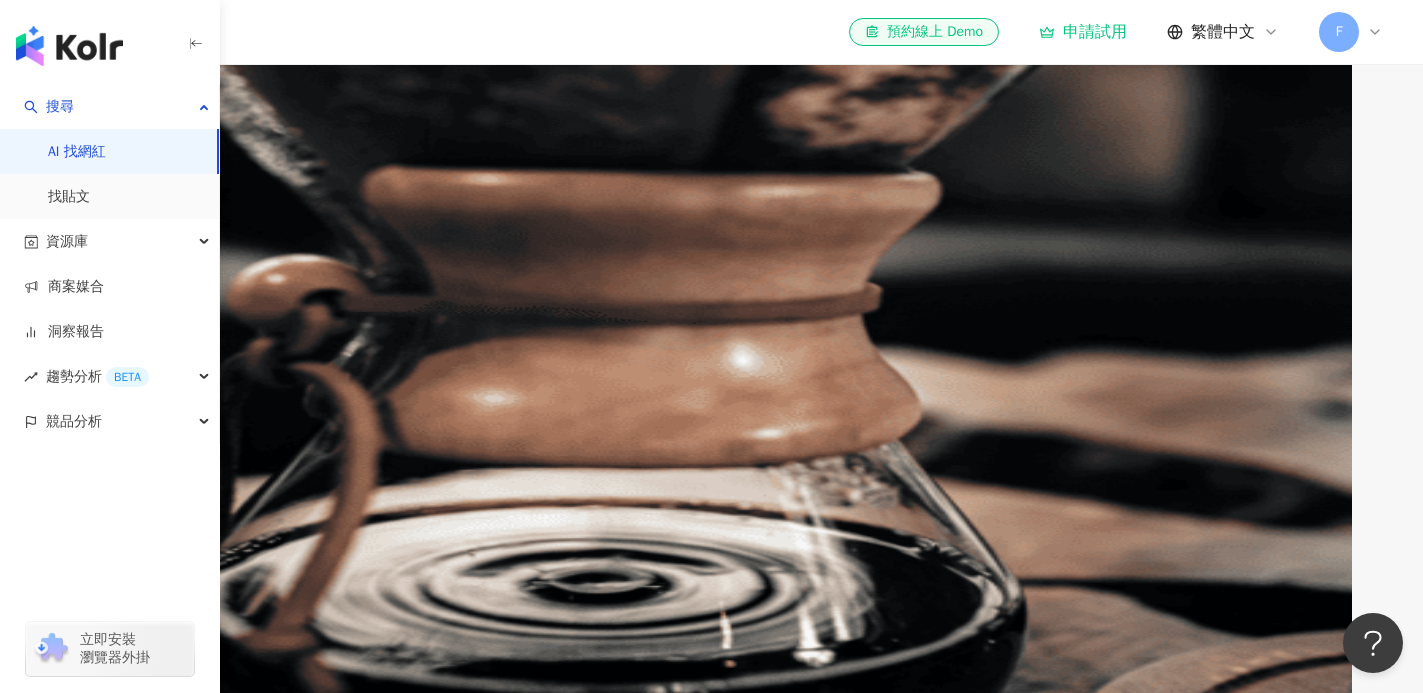 scroll, scrollTop: 585, scrollLeft: 0, axis: vertical 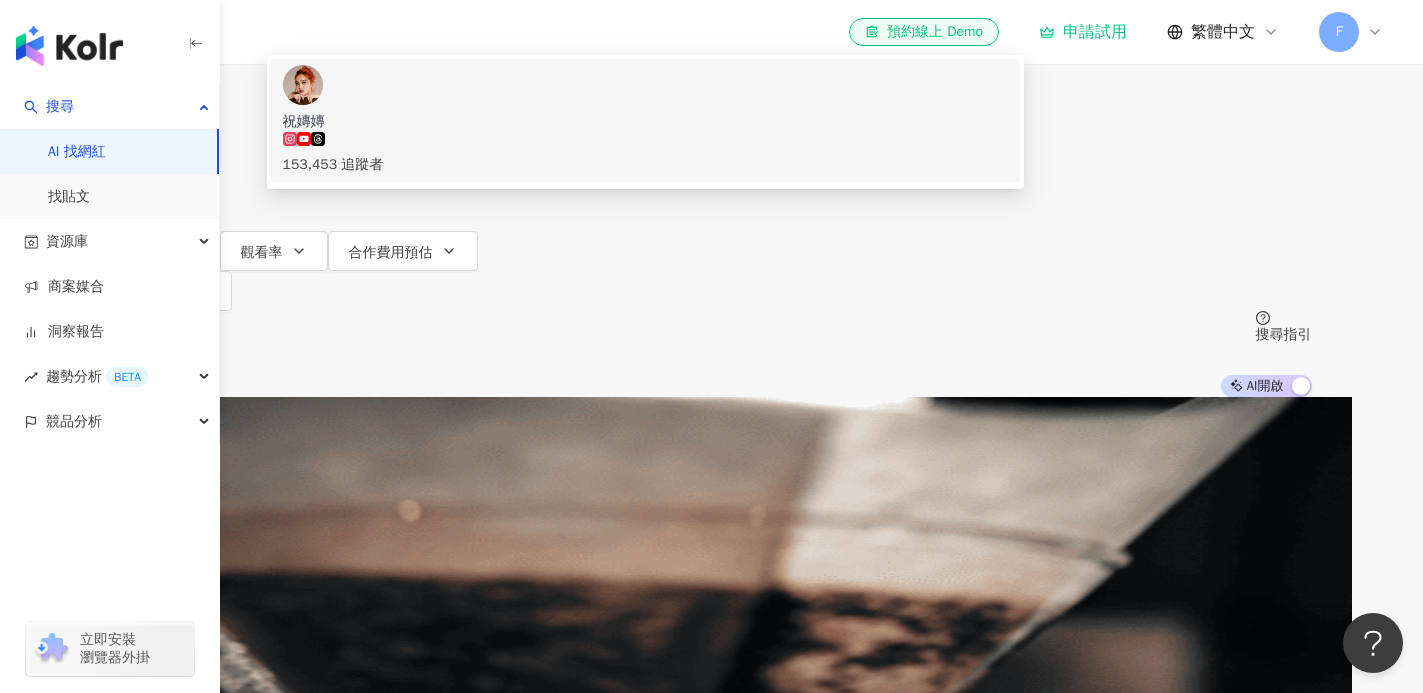 drag, startPoint x: 536, startPoint y: 126, endPoint x: 409, endPoint y: 123, distance: 127.03543 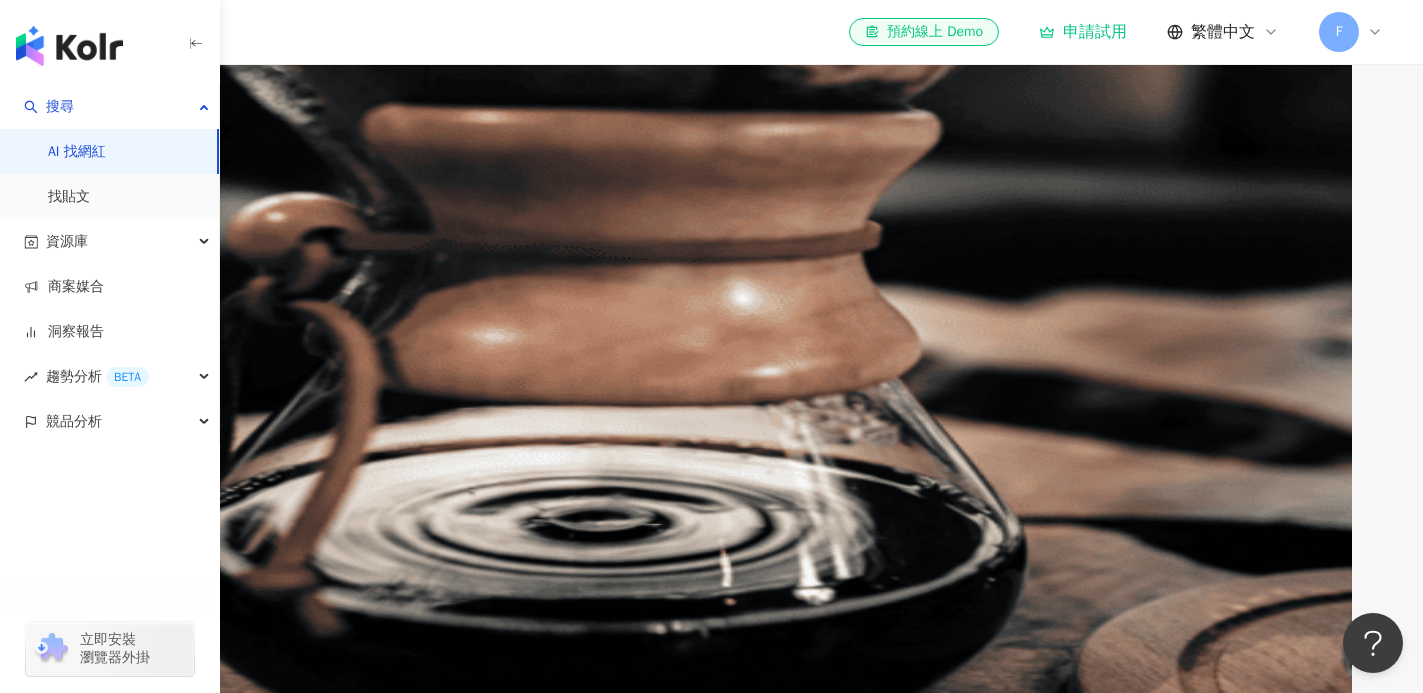 scroll, scrollTop: 558, scrollLeft: 0, axis: vertical 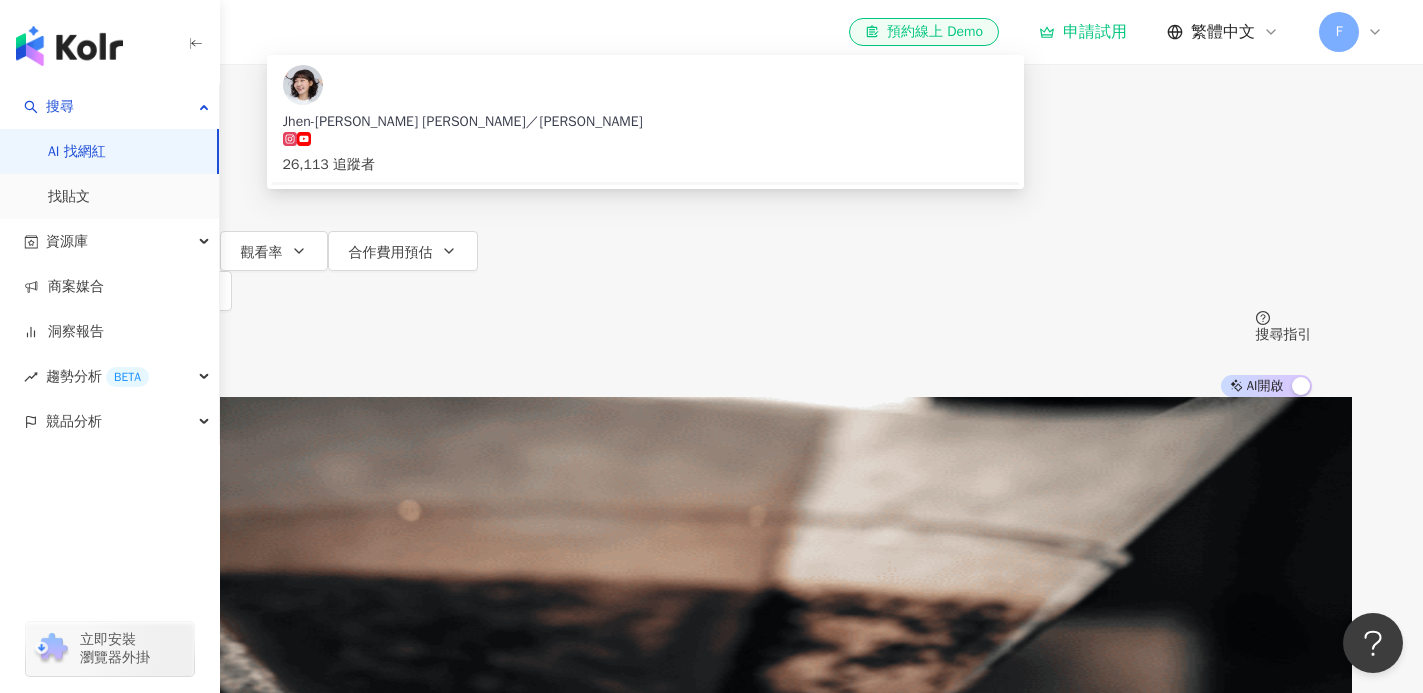 click on "**********" at bounding box center (712, 55) 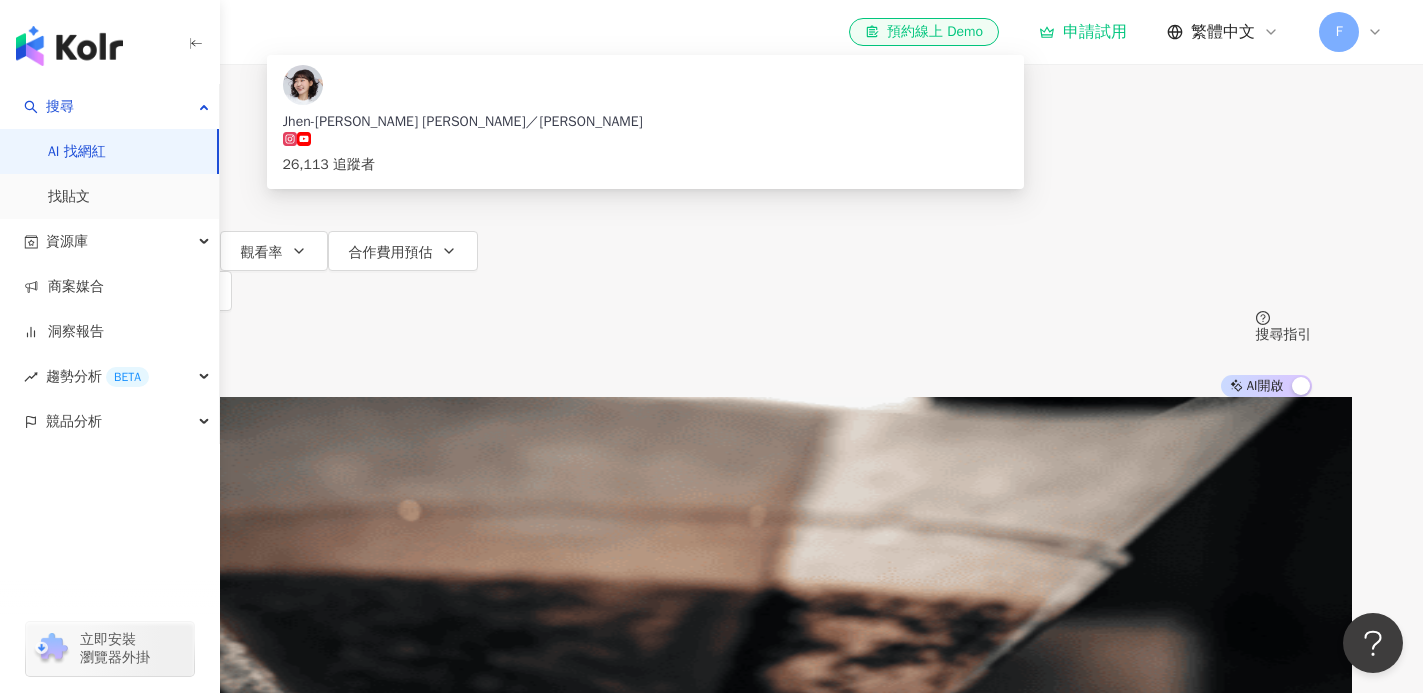 type on "********" 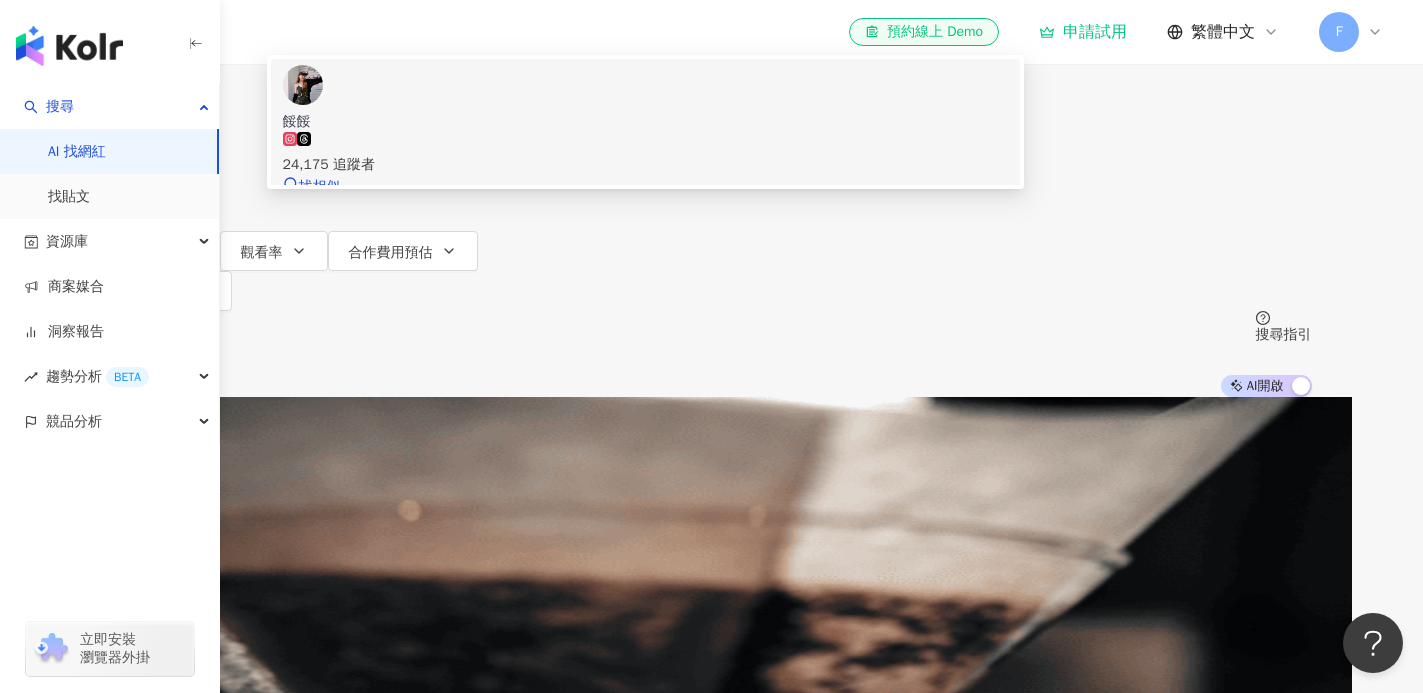 click on "餒餒" at bounding box center [645, 122] 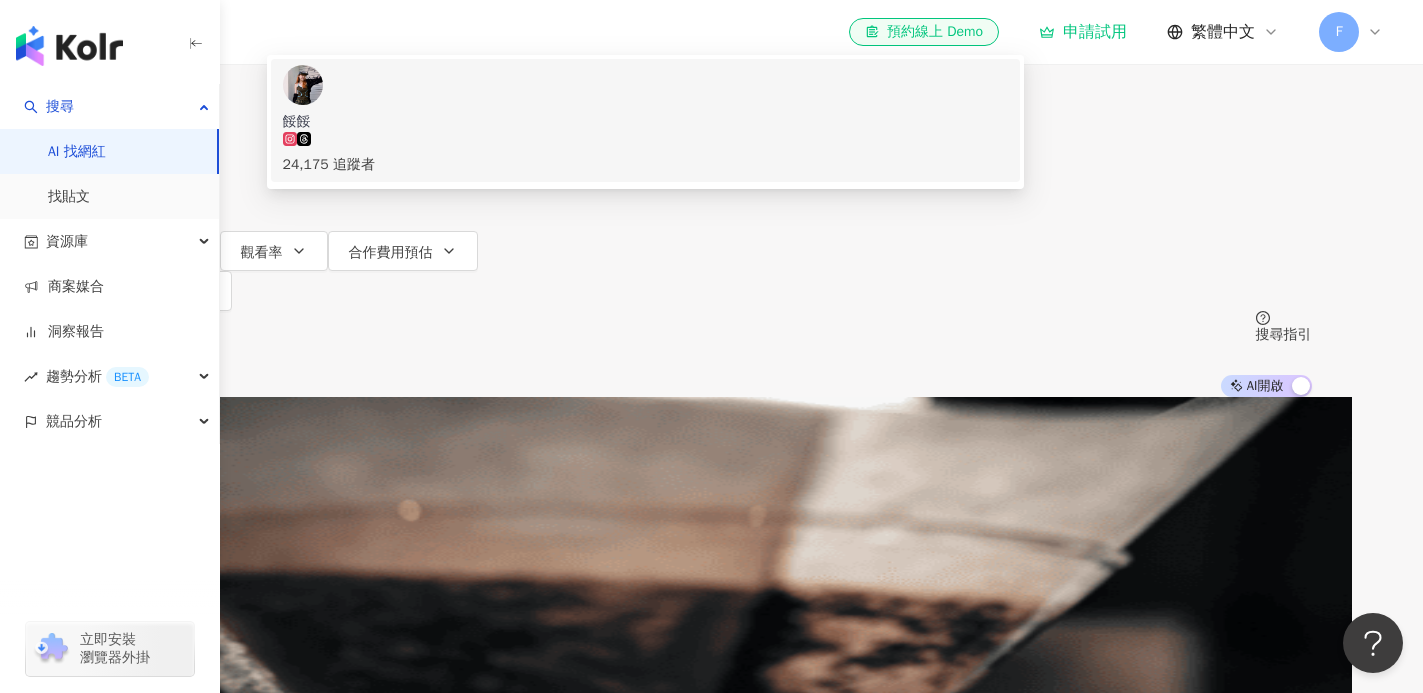 type 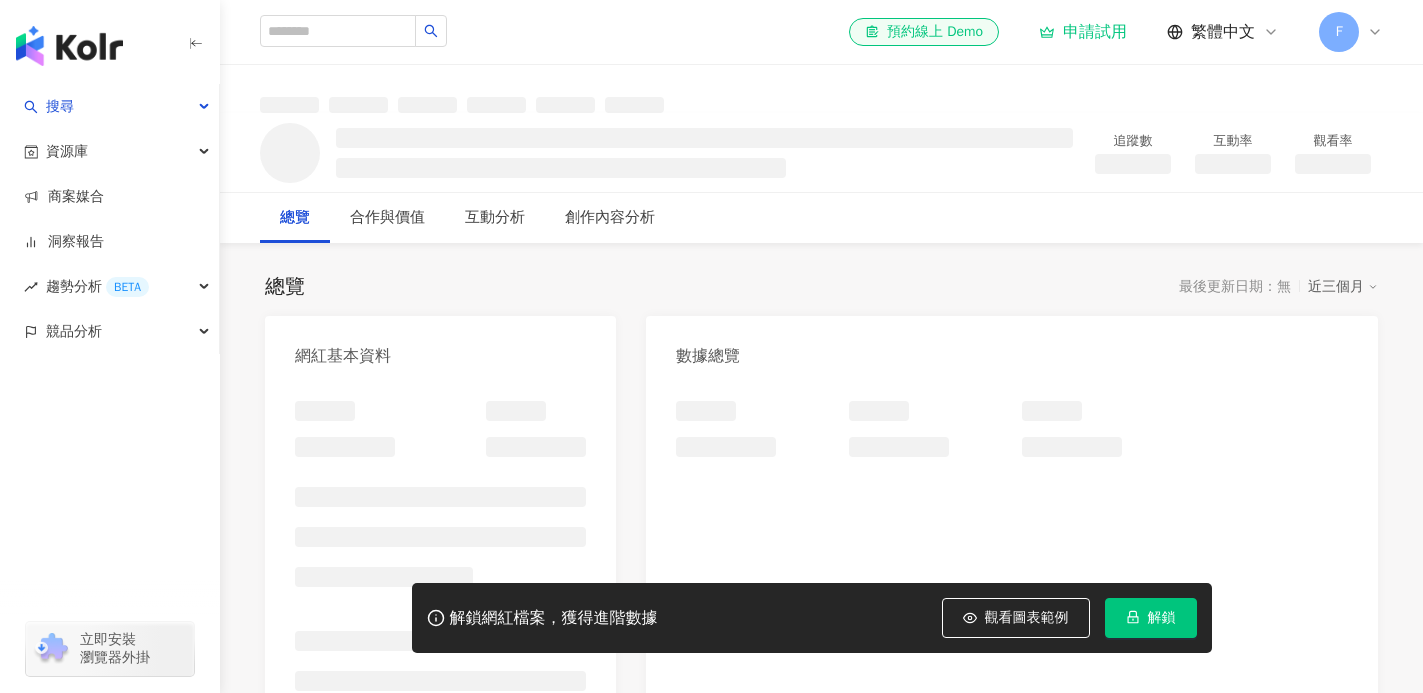 scroll, scrollTop: 0, scrollLeft: 0, axis: both 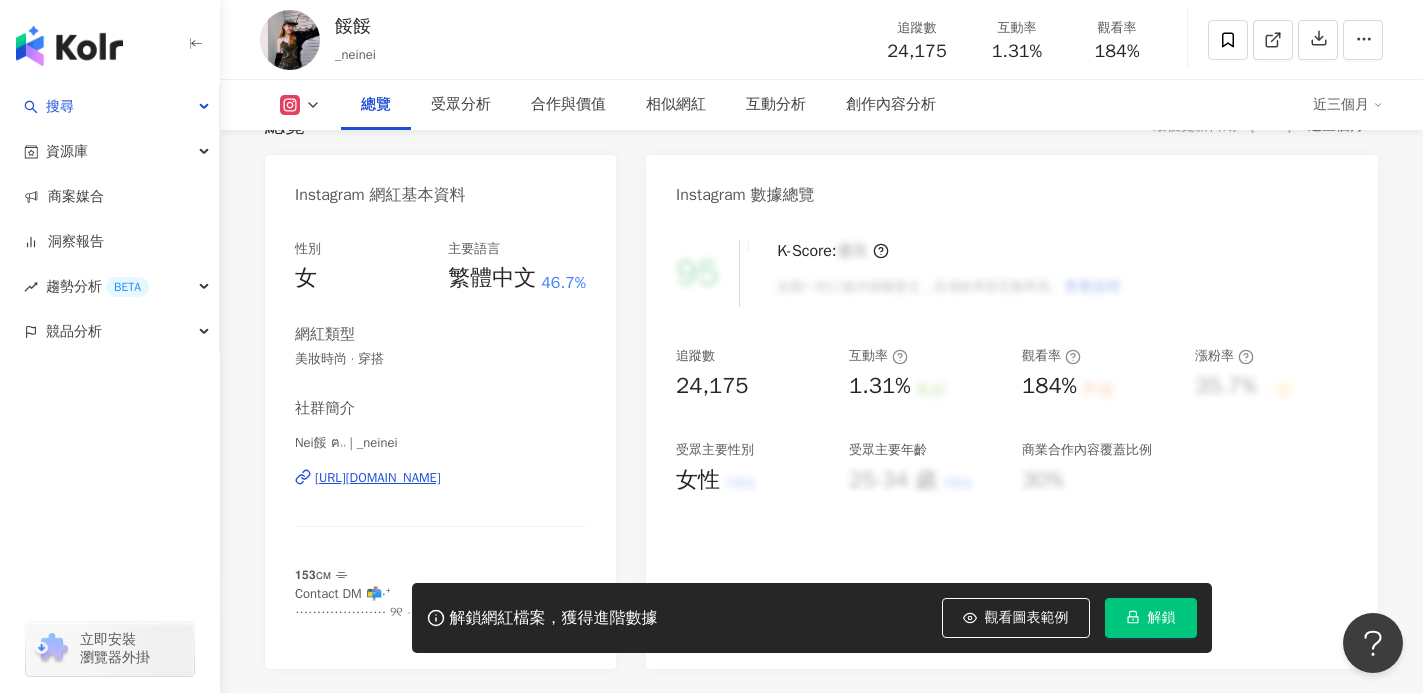 click on "總覽 最後更新日期：[DATE] 近三個月 Instagram 網紅基本資料 性別   女 主要語言   繁體中文 46.7% 網紅類型 美妝時尚 · 穿搭 社群簡介 Nei餒 ฅ˒˒ | _neinei [URL][DOMAIN_NAME] 𝟭𝟱𝟯ᴄᴍ ⌯
Contact DM 📬‧⁺
⋯⋯⋯⋯⋯⋯⋯ ୨୧ ⋯⋯⋯·⋯⋯⋯
Nei子の衣櫃 @neinei_2nd 看更多 Instagram 數據總覽 95 K-Score :   優良 近期一到三個月積極發文，且漲粉率與互動率高。 查看說明 追蹤數   24,175 互動率   1.31% 良好 觀看率   184% 不佳 漲粉率   35.7% 一般 受眾主要性別   女性 76% 受眾主要年齡   25-34 歲 76% 商業合作內容覆蓋比例   30% AI Instagram 成效等級三大指標 互動率 1.31% 良好 同等級網紅的互動率中位數為  0.19% 觀看率 184% 不佳 同等級網紅的觀看率中位數為  35.5% 漲粉率 35.7% 一般 同等級網紅的漲粉率中位數為  0.8% 成效等級 ： 優秀 良好 普通 不佳 Instagram 成長趨勢分析 追蹤數" at bounding box center (821, 3343) 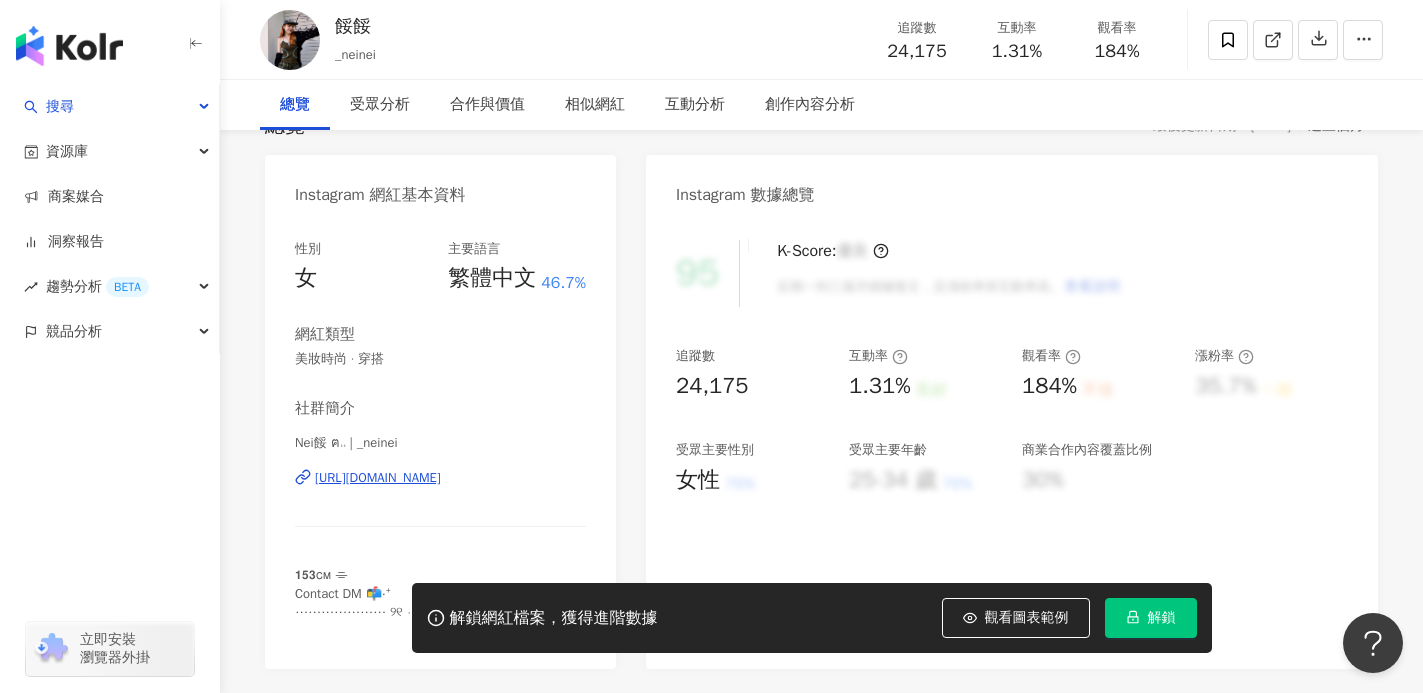 paste on "**********" 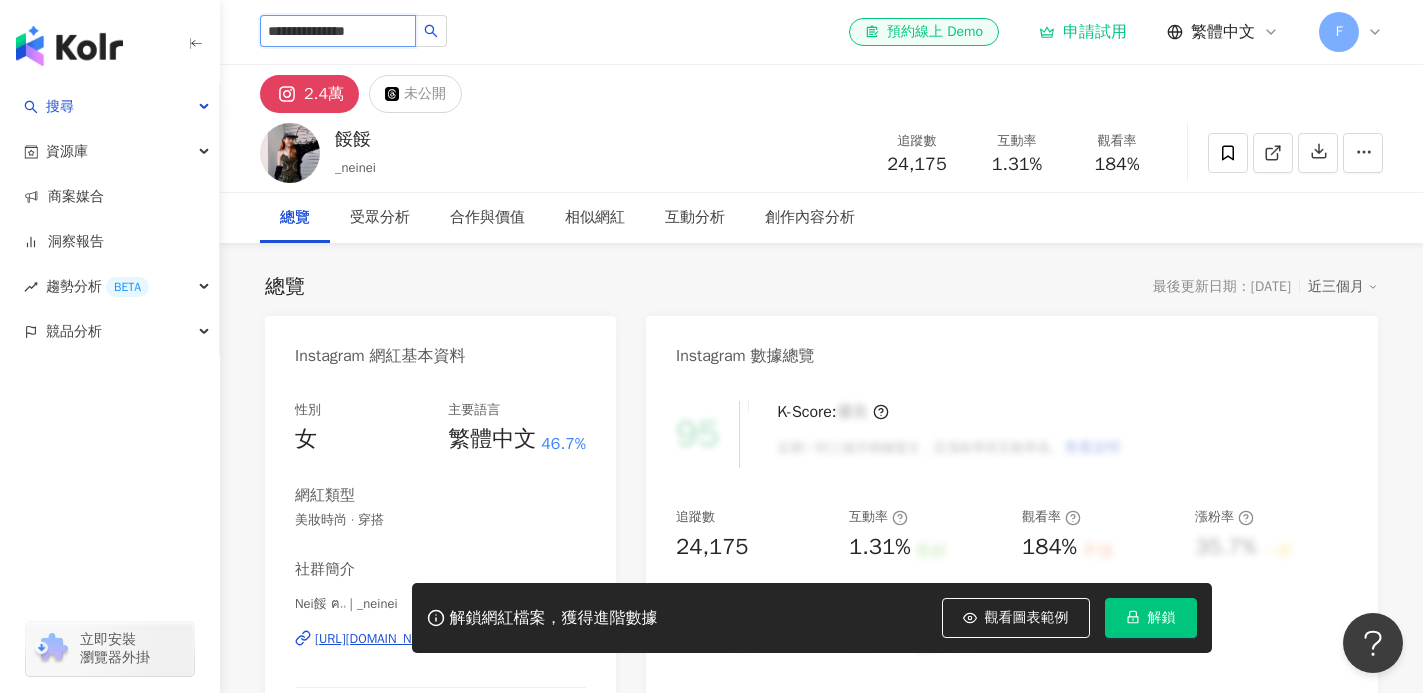 scroll, scrollTop: 0, scrollLeft: 14, axis: horizontal 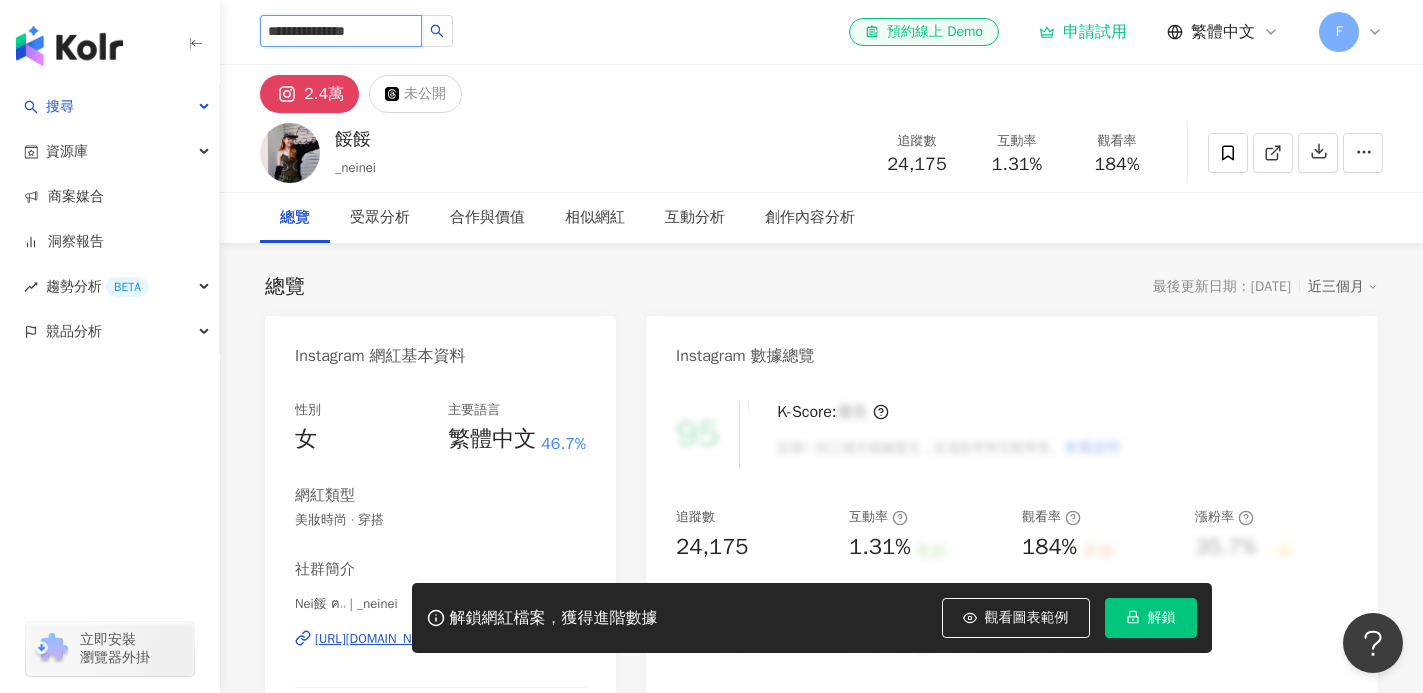 type on "**********" 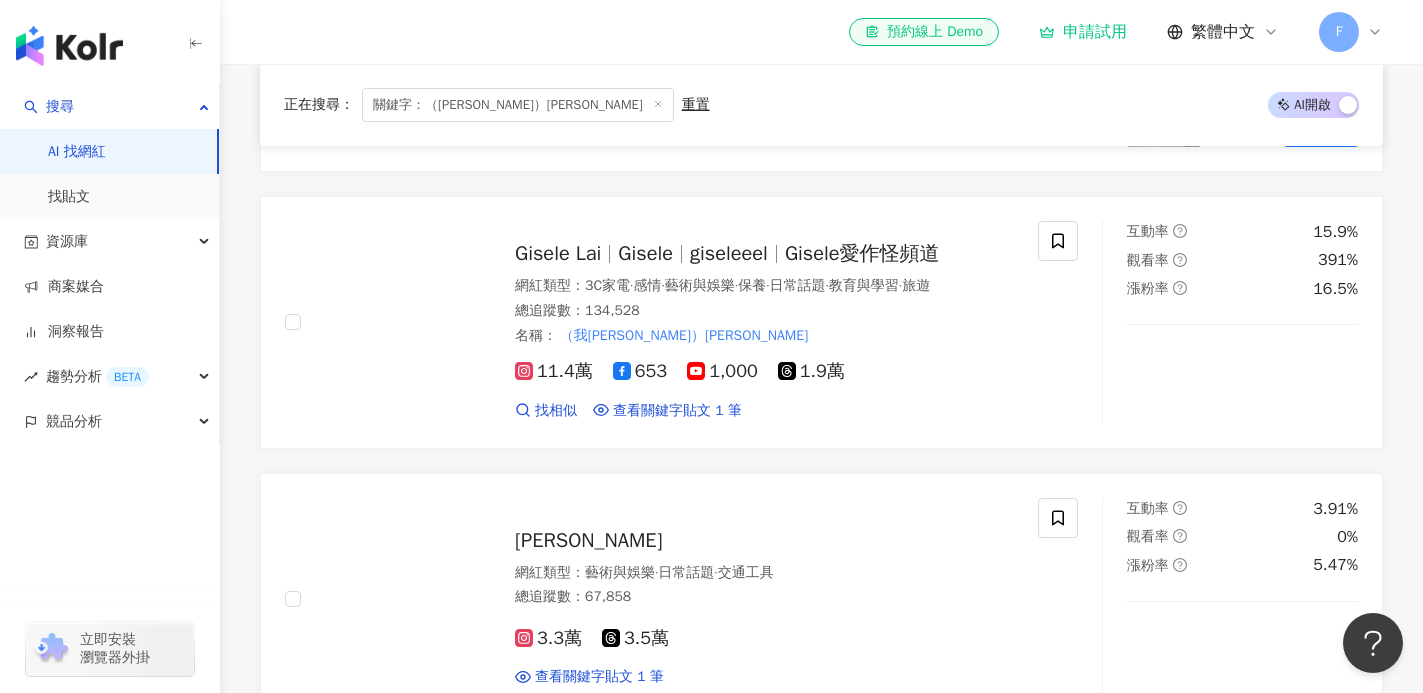 scroll, scrollTop: 1103, scrollLeft: 0, axis: vertical 